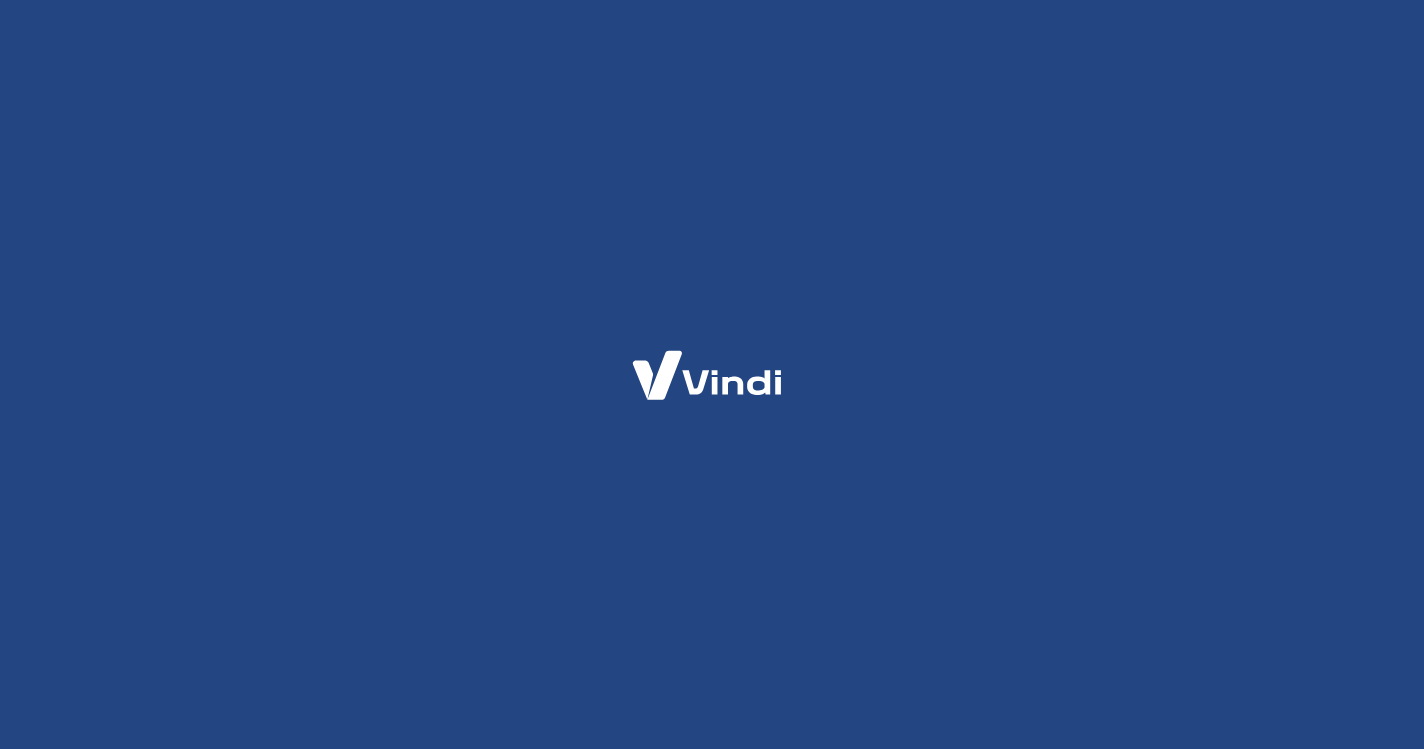 scroll, scrollTop: 0, scrollLeft: 0, axis: both 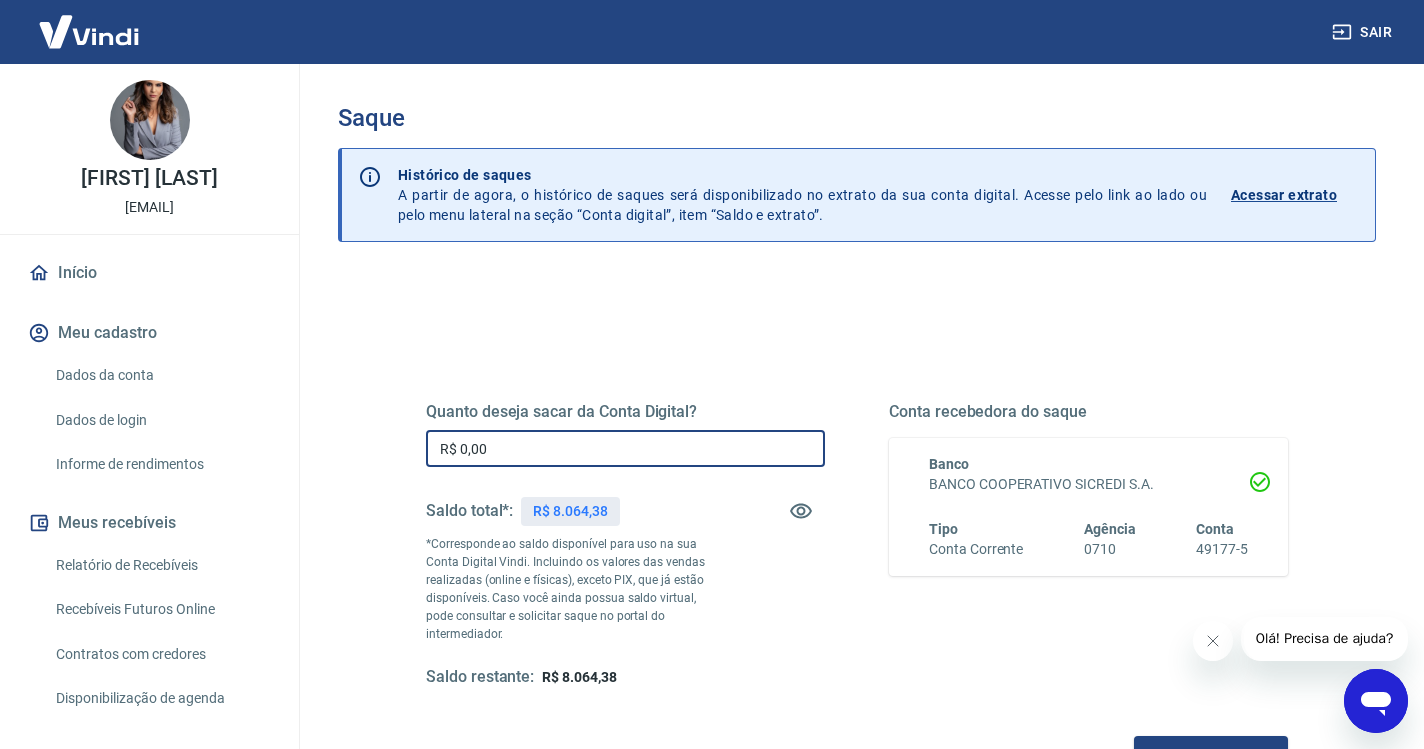 click on "R$ 0,00" at bounding box center (625, 448) 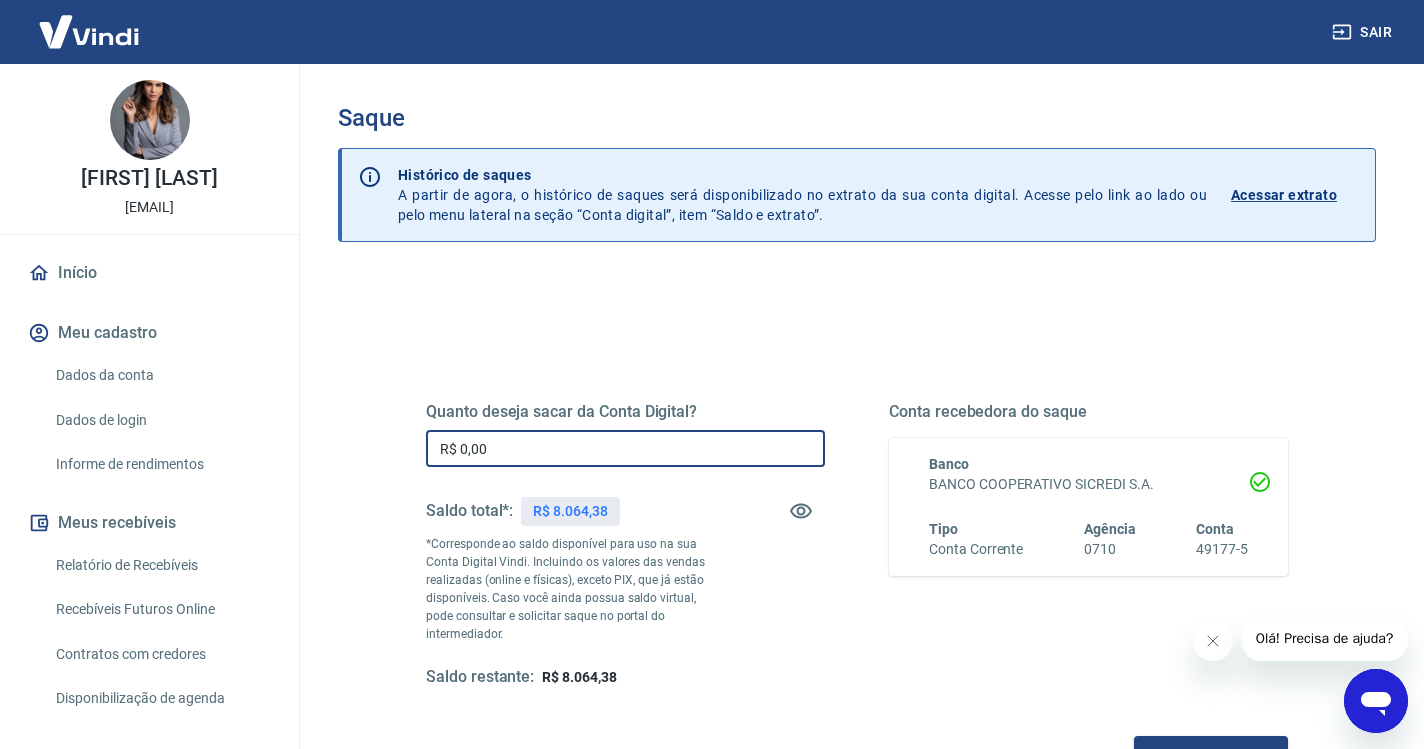 click on "Sair" at bounding box center (1364, 32) 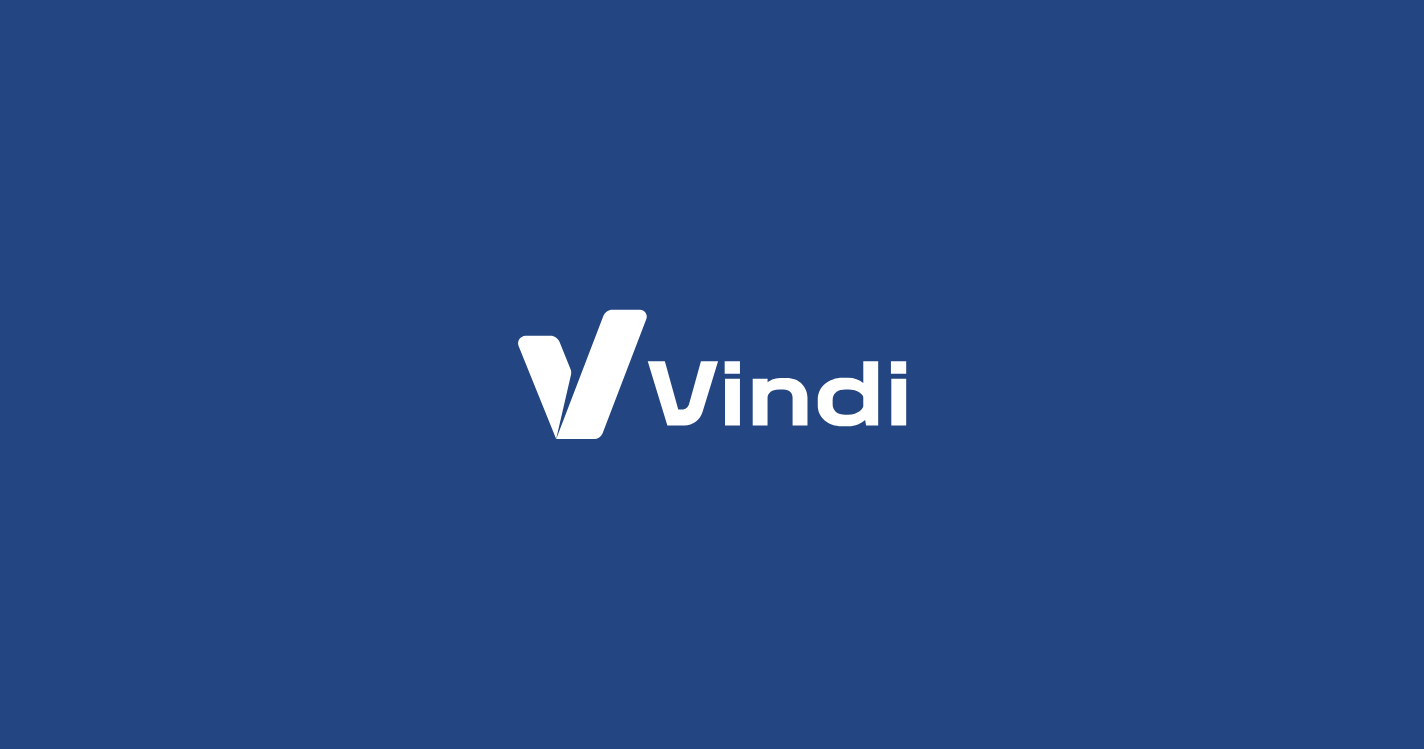 scroll, scrollTop: 0, scrollLeft: 0, axis: both 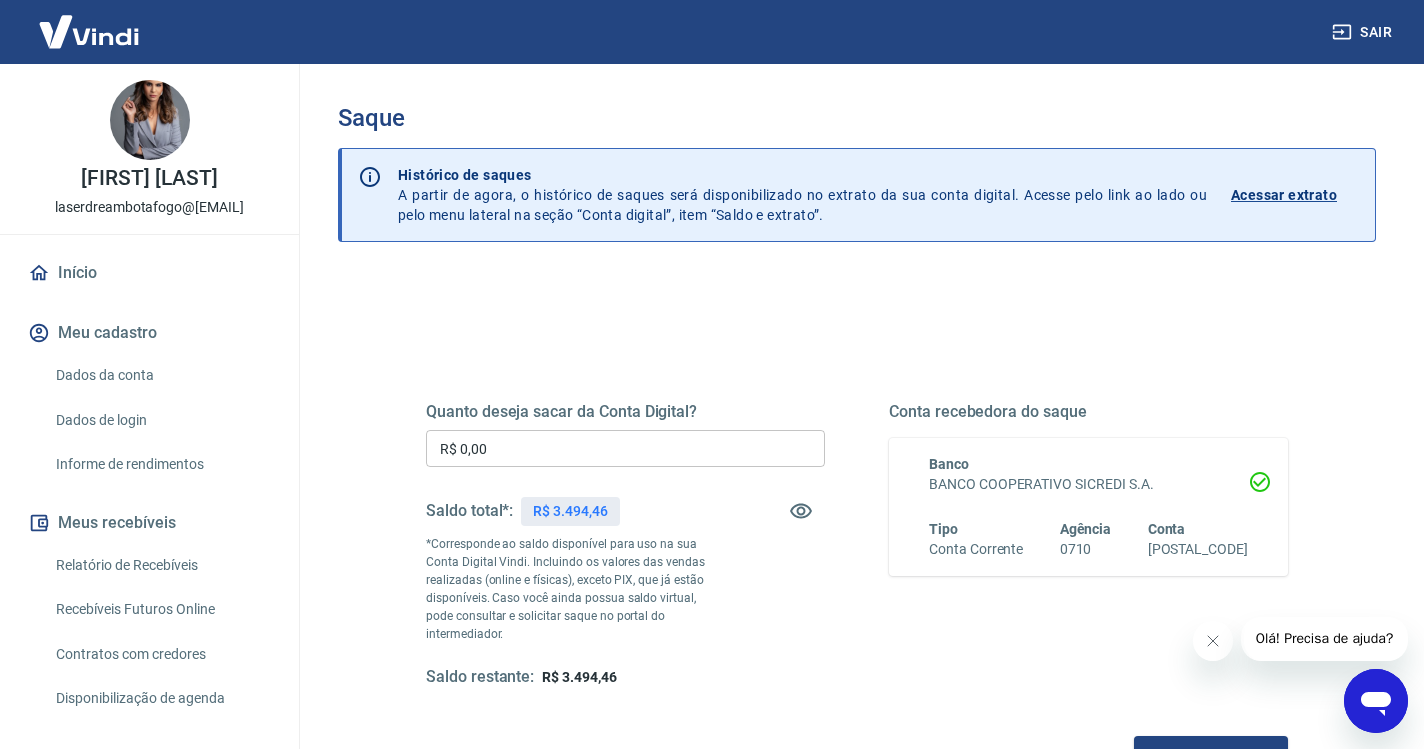 click on "R$ 0,00" at bounding box center (625, 448) 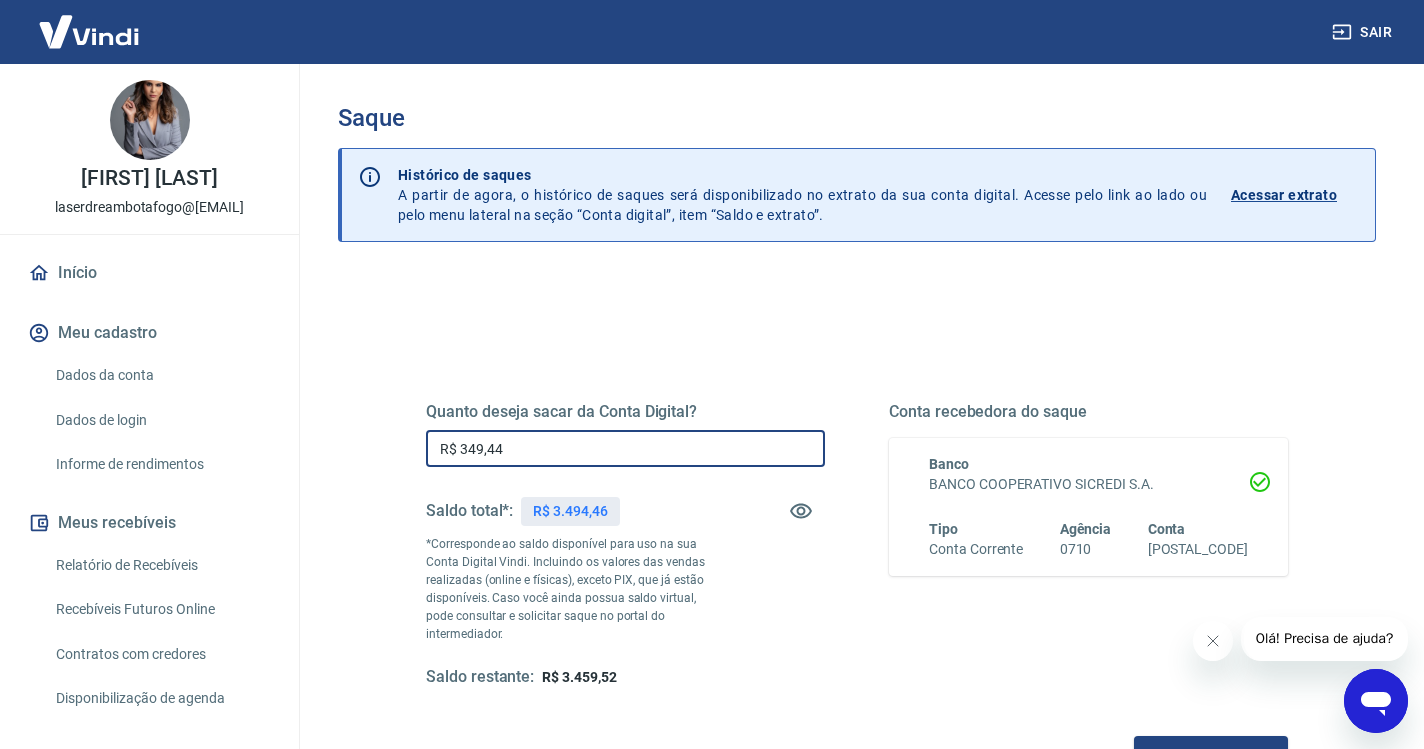 type on "R$ 3.494,46" 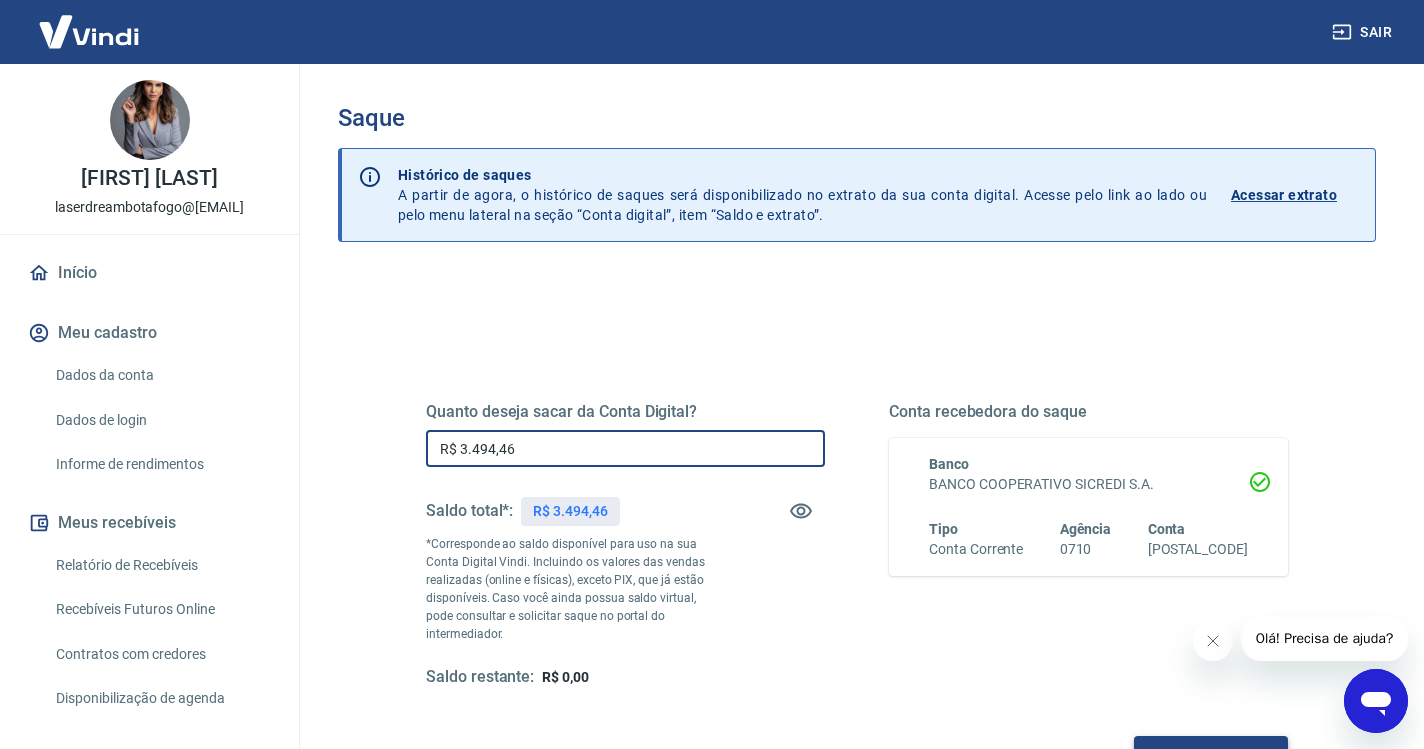 click on "Solicitar saque" at bounding box center (1211, 754) 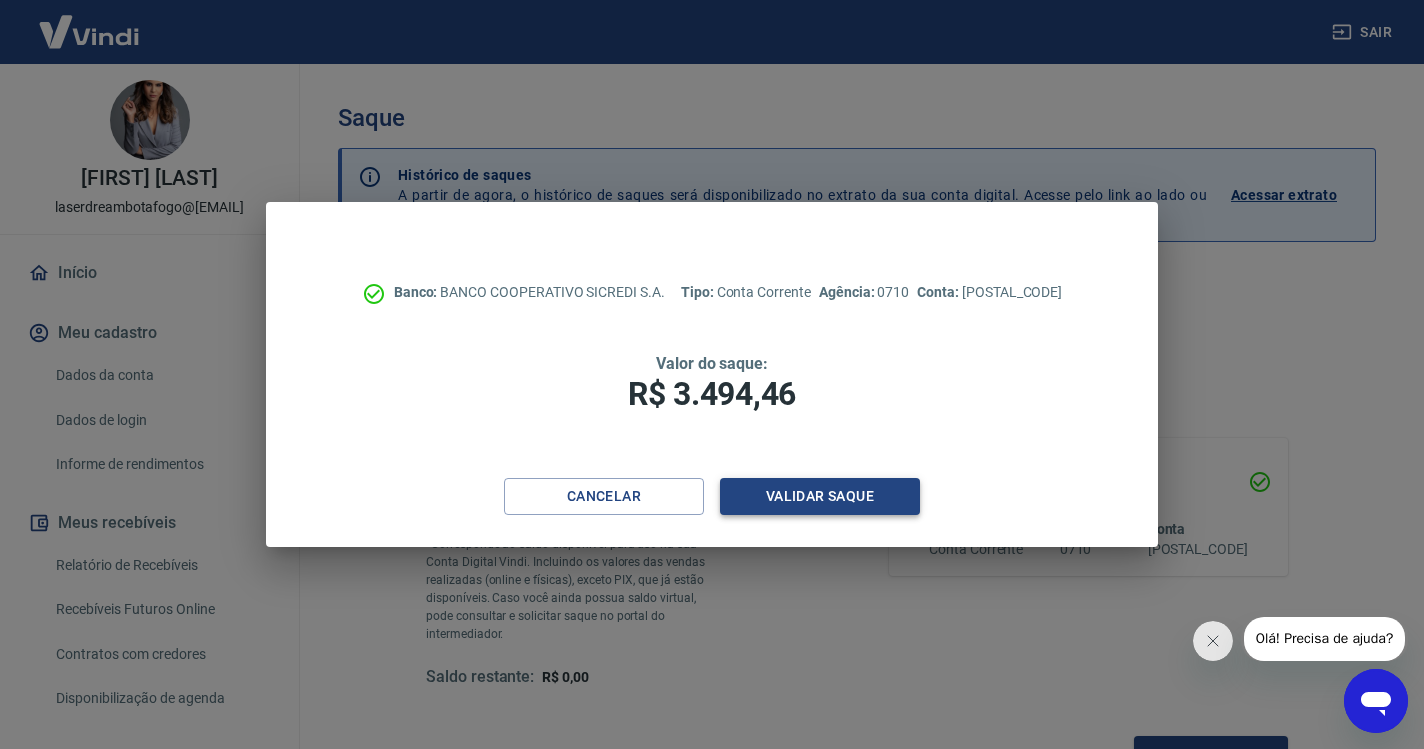 click on "Validar saque" at bounding box center [820, 496] 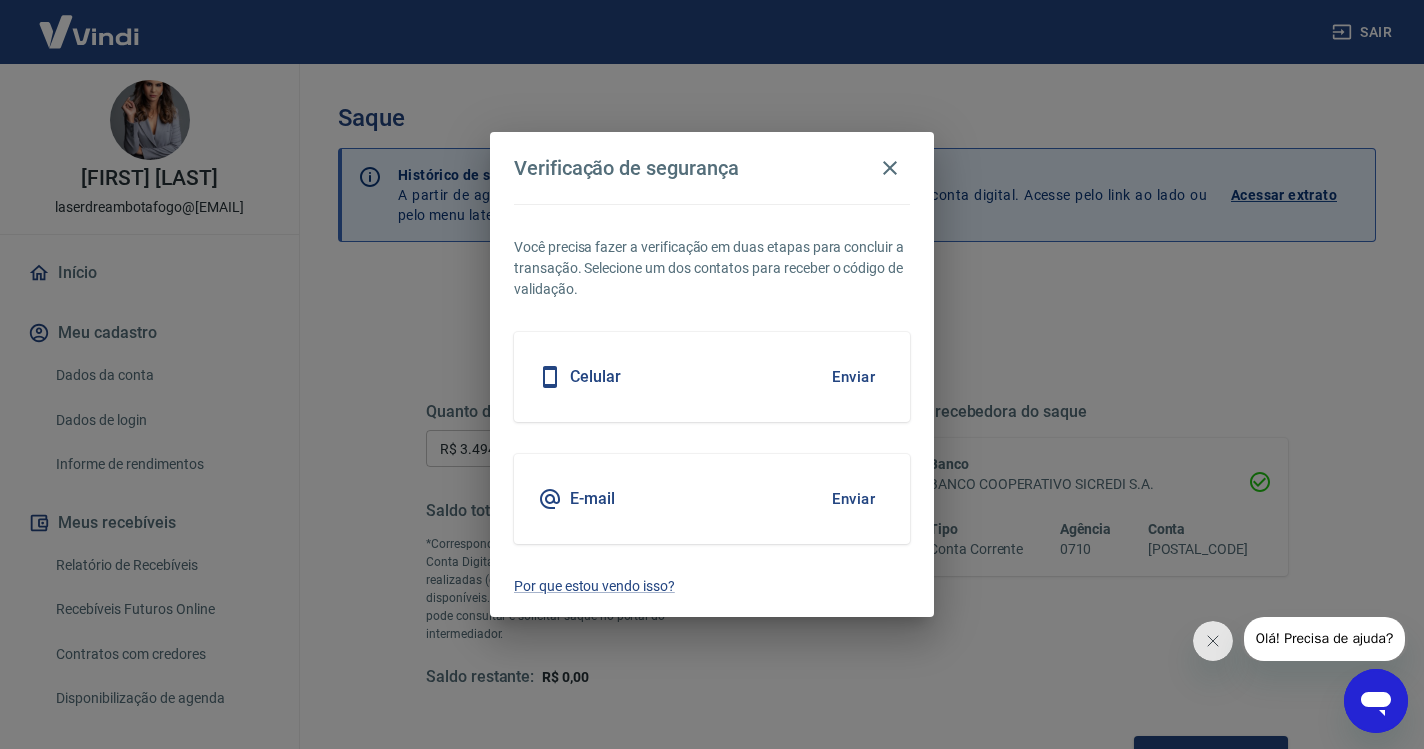 click on "Enviar" at bounding box center (853, 377) 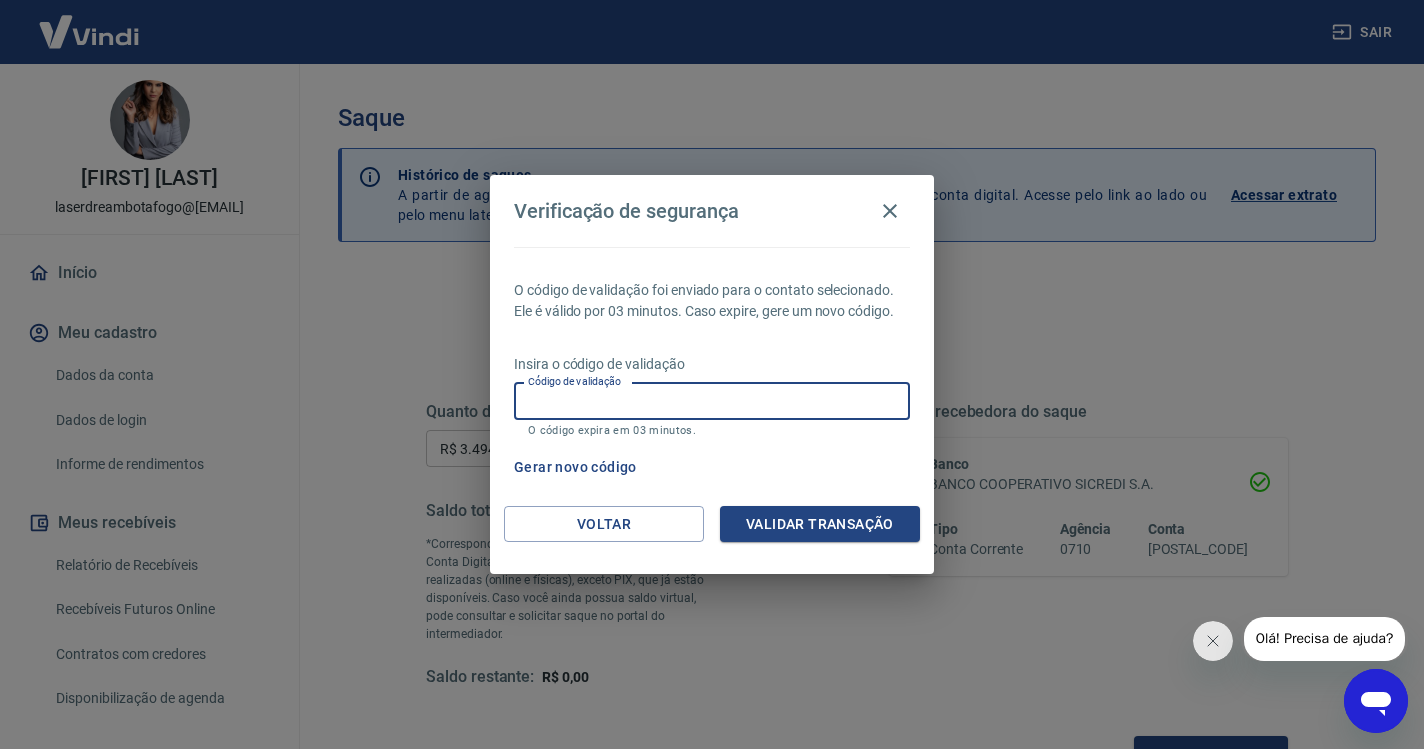 click on "Código de validação" at bounding box center (712, 401) 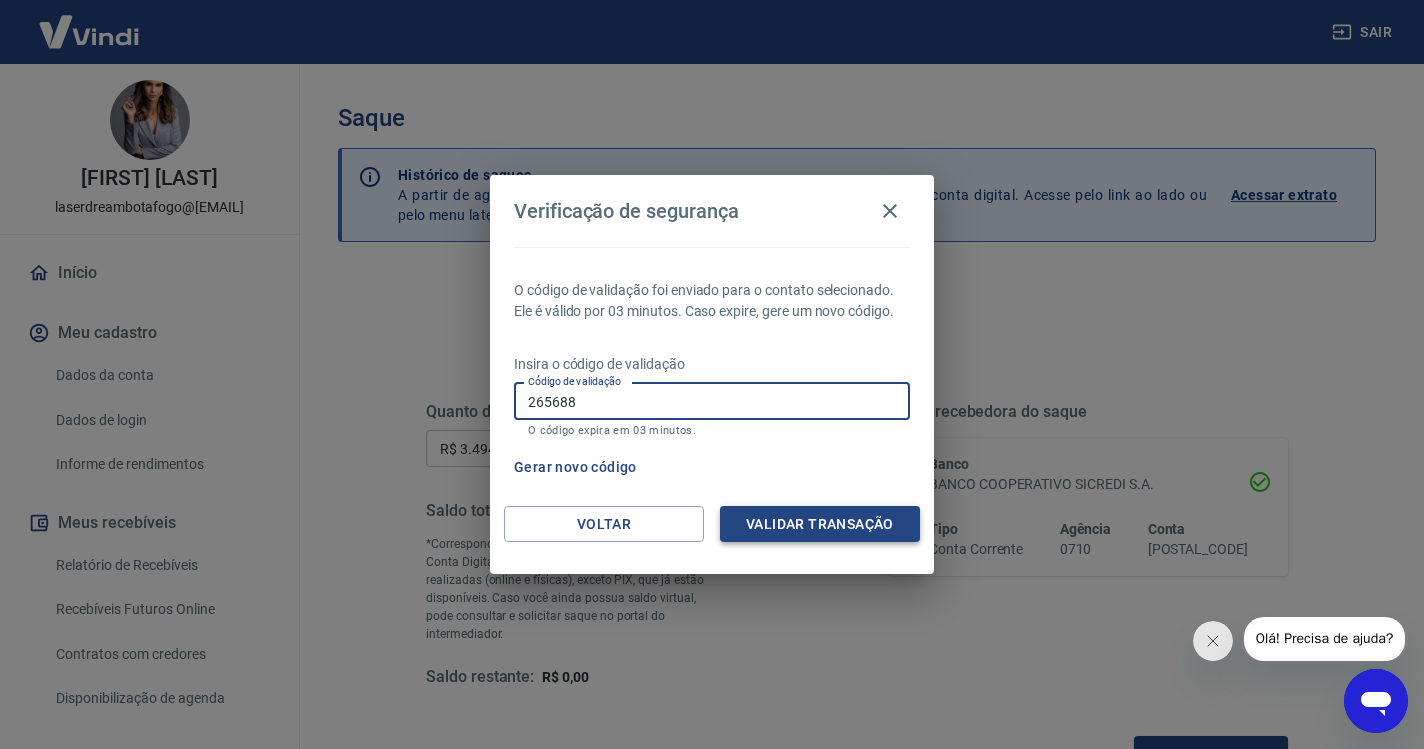 type on "265688" 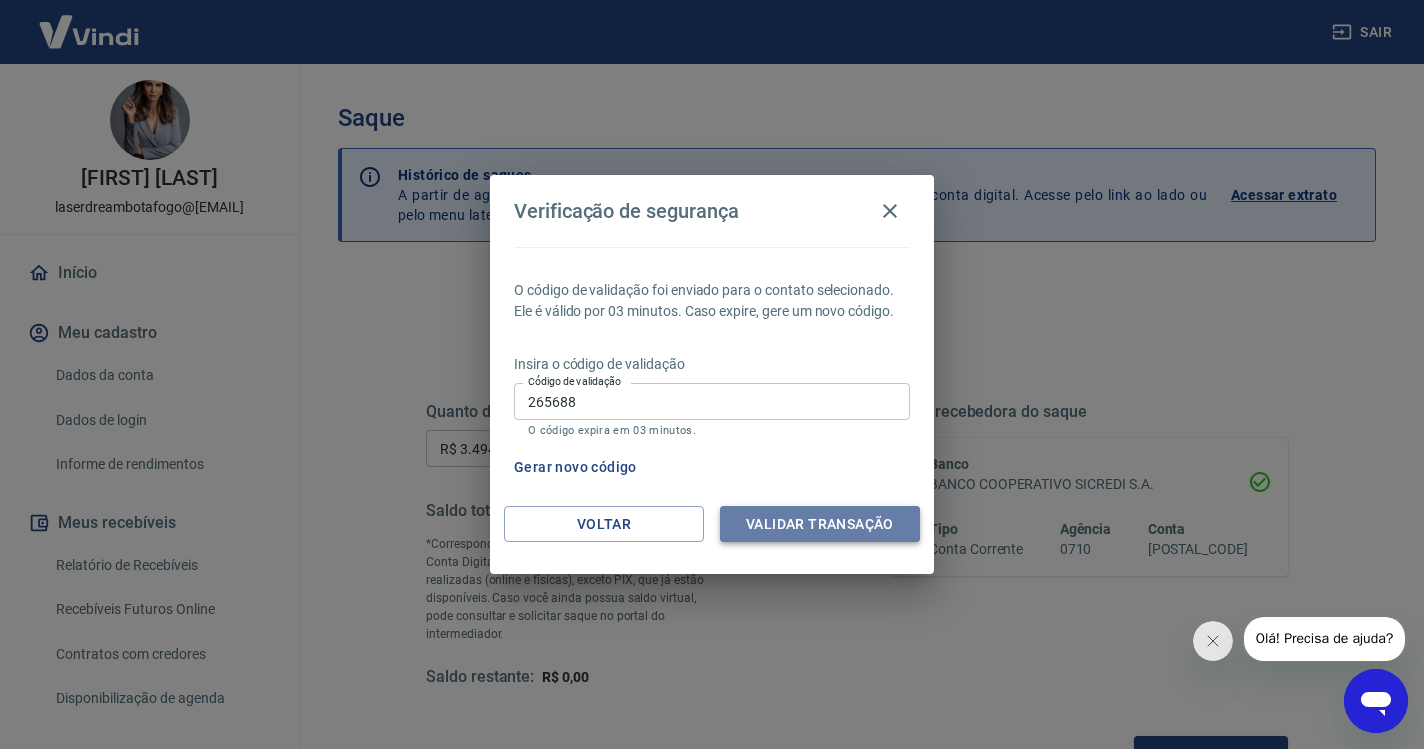 click on "Validar transação" at bounding box center [820, 524] 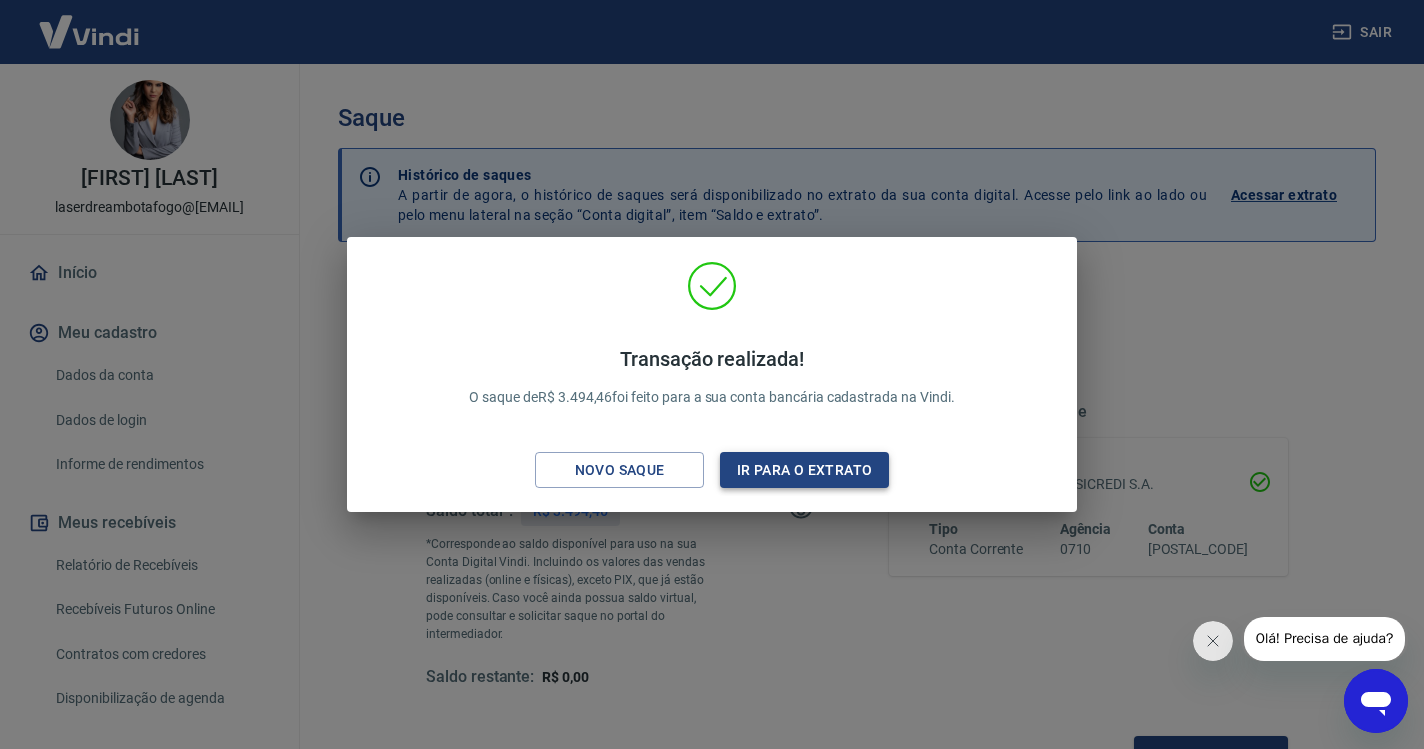 click on "Ir para o extrato" at bounding box center [804, 470] 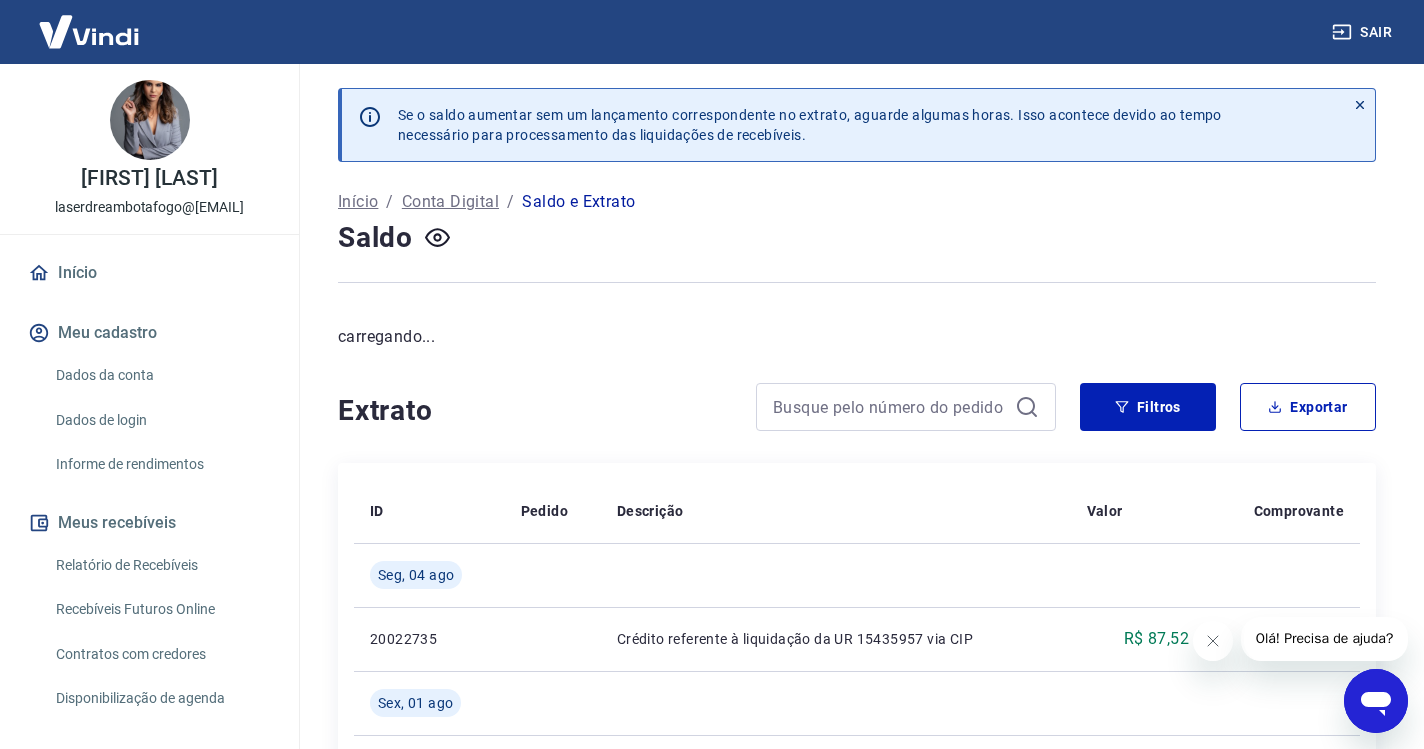click on "Início" at bounding box center [149, 273] 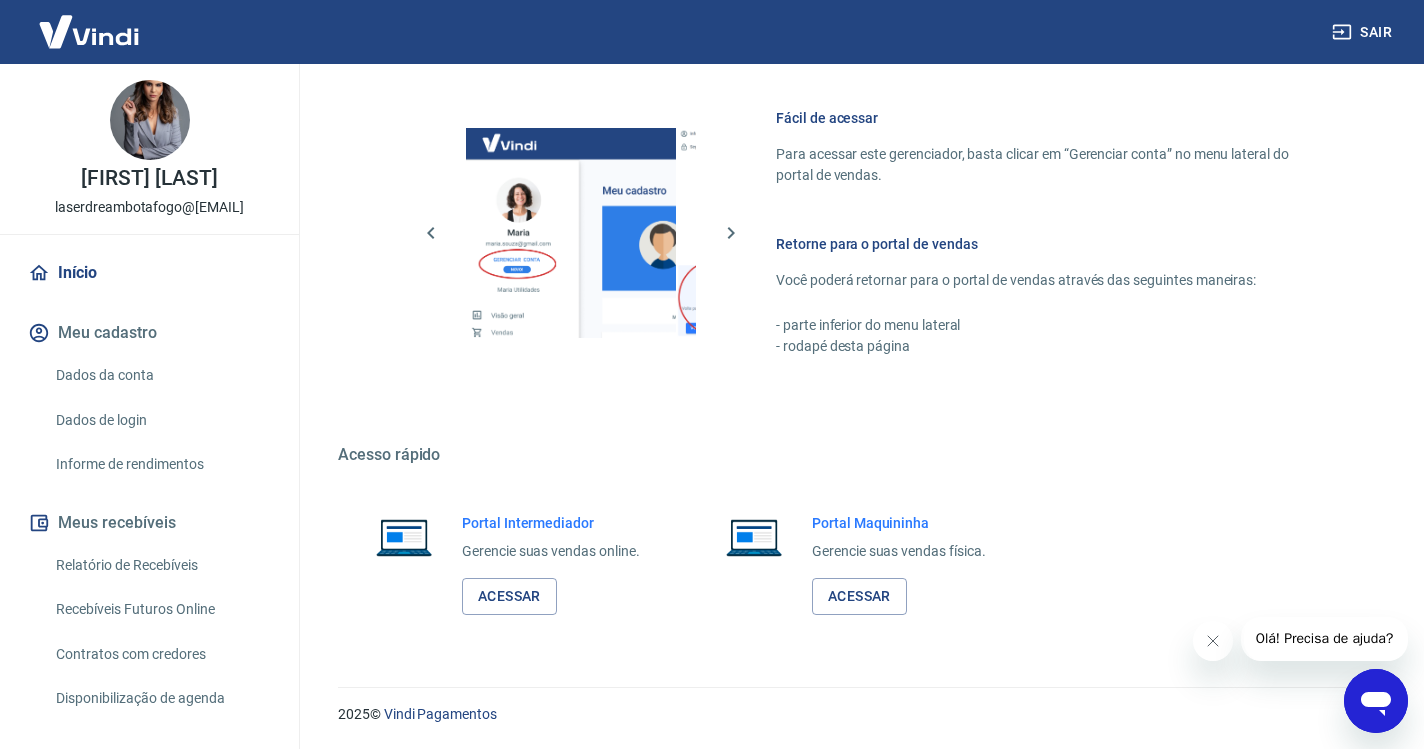scroll, scrollTop: 849, scrollLeft: 0, axis: vertical 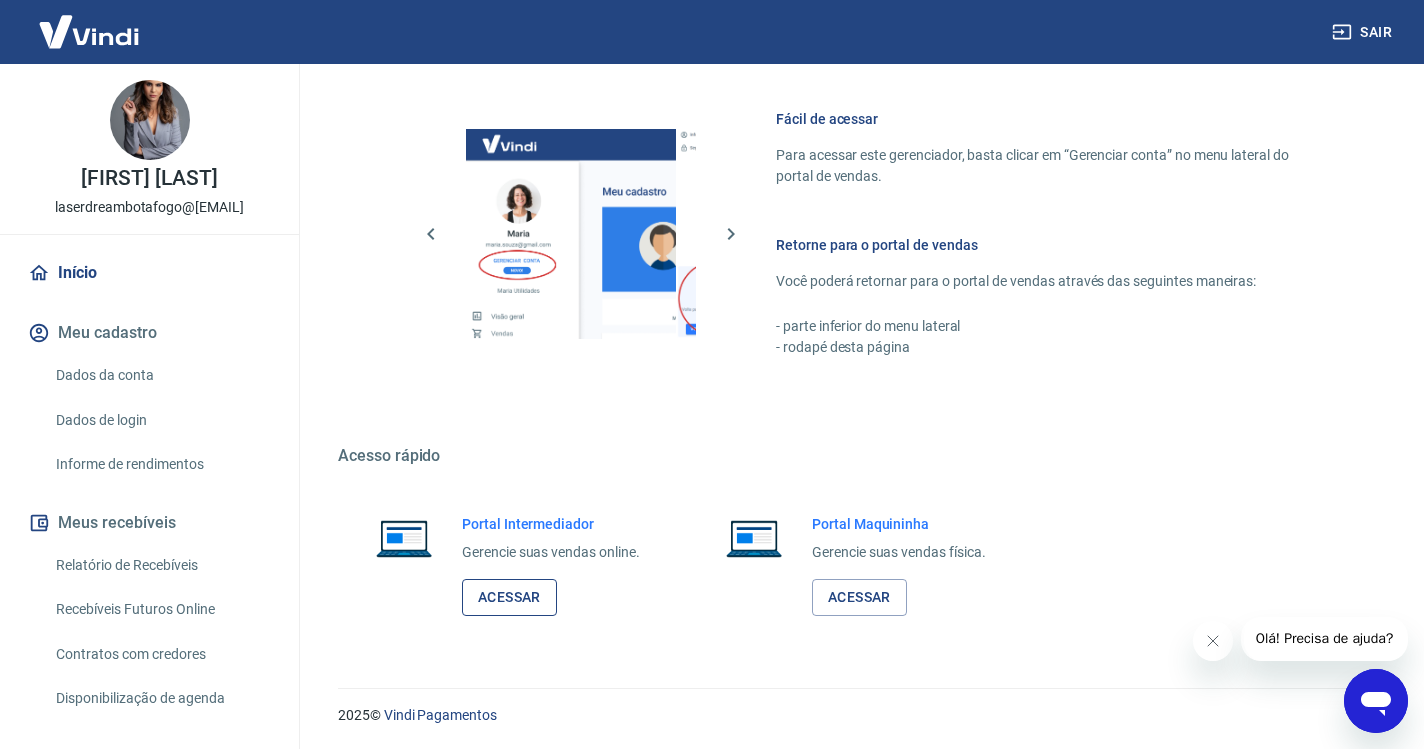 click on "Acessar" at bounding box center (509, 597) 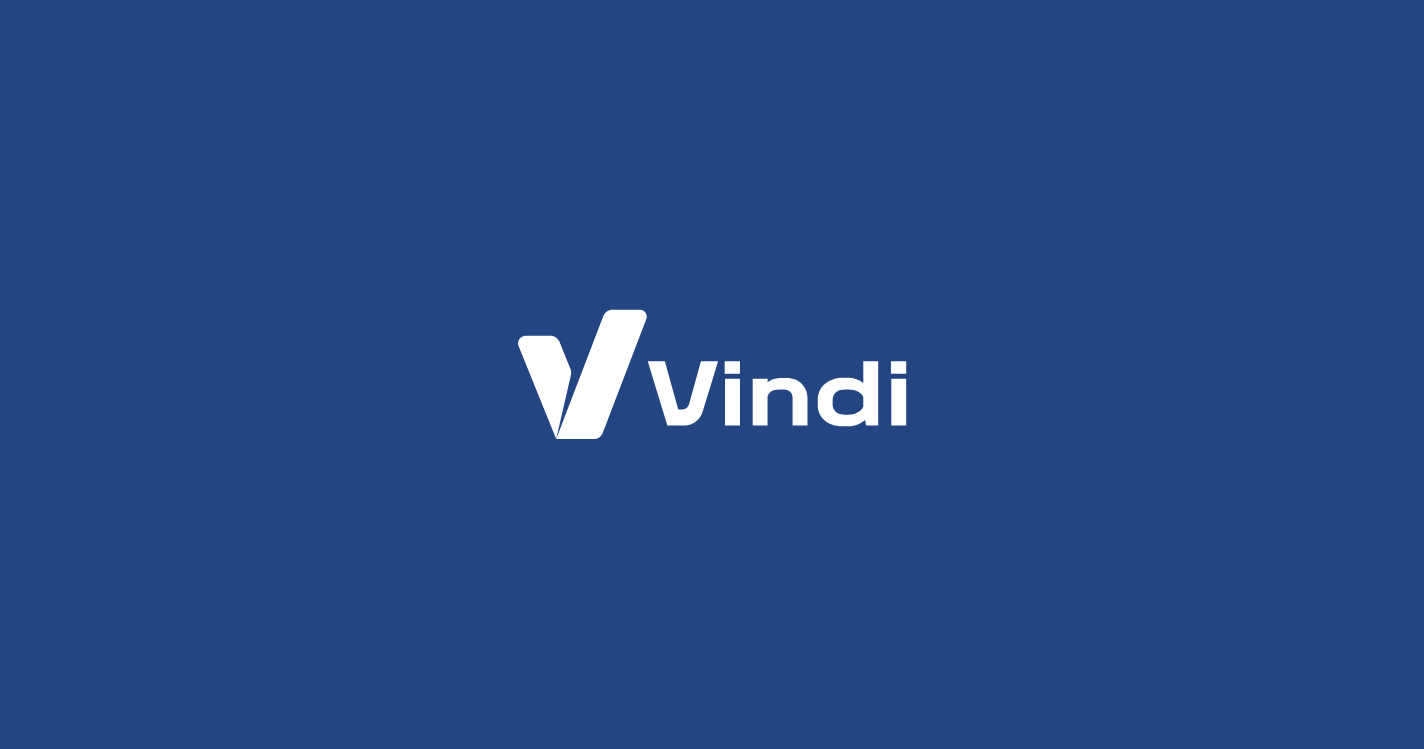 scroll, scrollTop: 0, scrollLeft: 0, axis: both 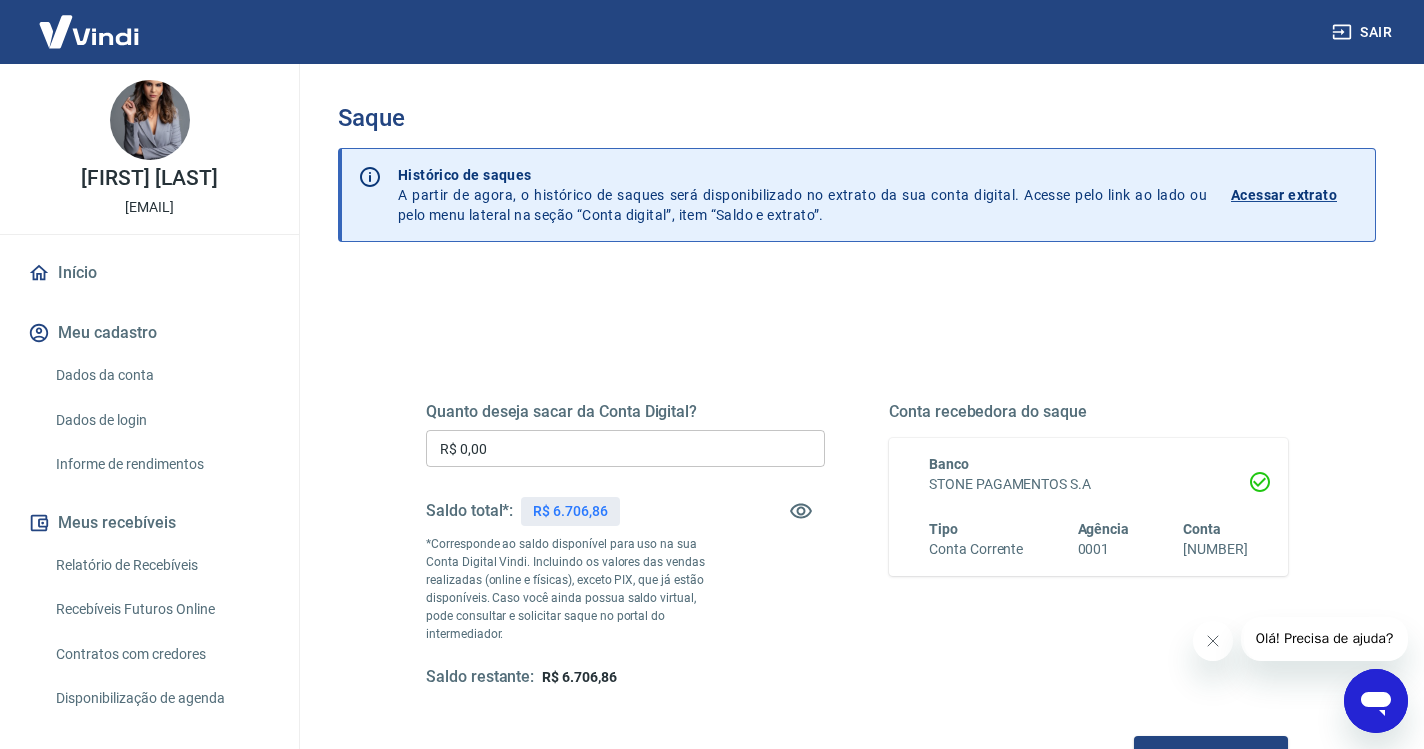 click on "R$ 0,00" at bounding box center [625, 448] 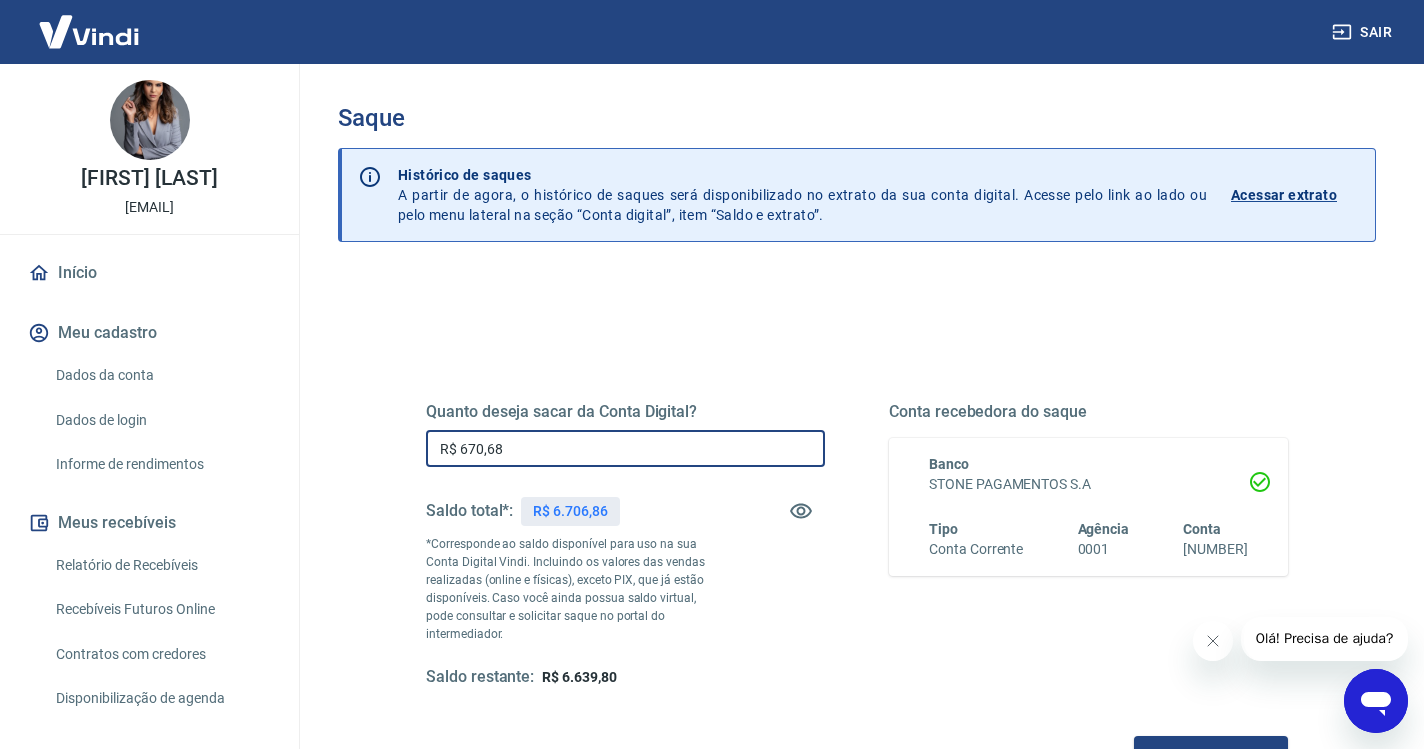 type on "R$ 6.706,86" 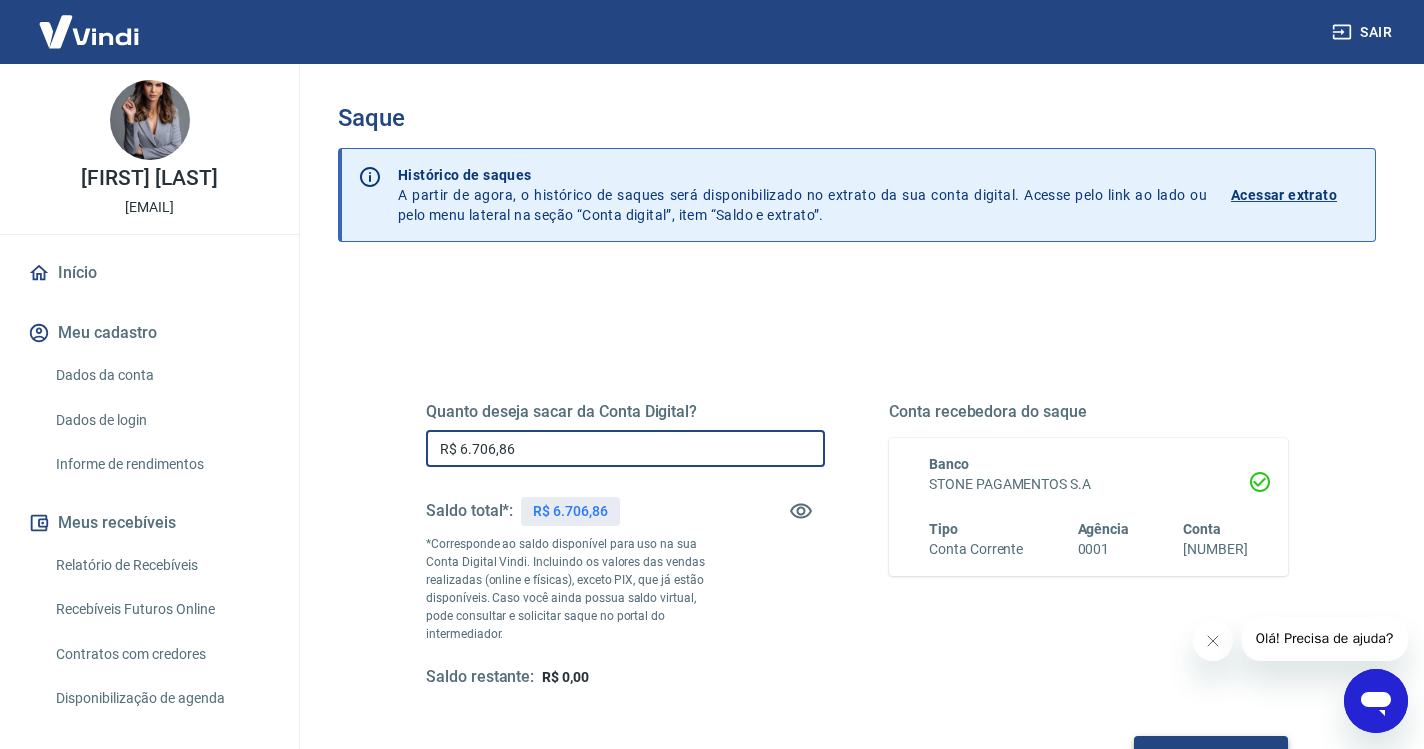 click on "Solicitar saque" at bounding box center (1211, 754) 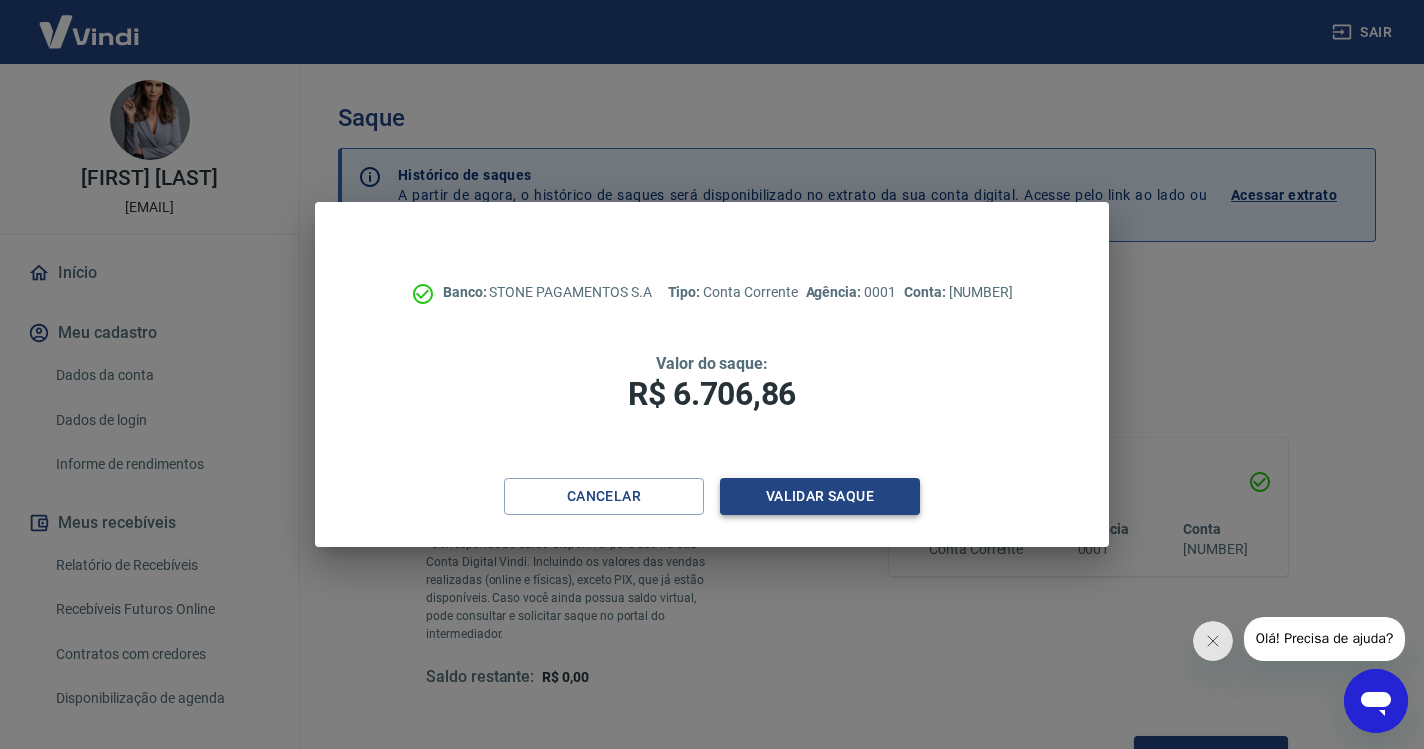 click on "Validar saque" at bounding box center [820, 496] 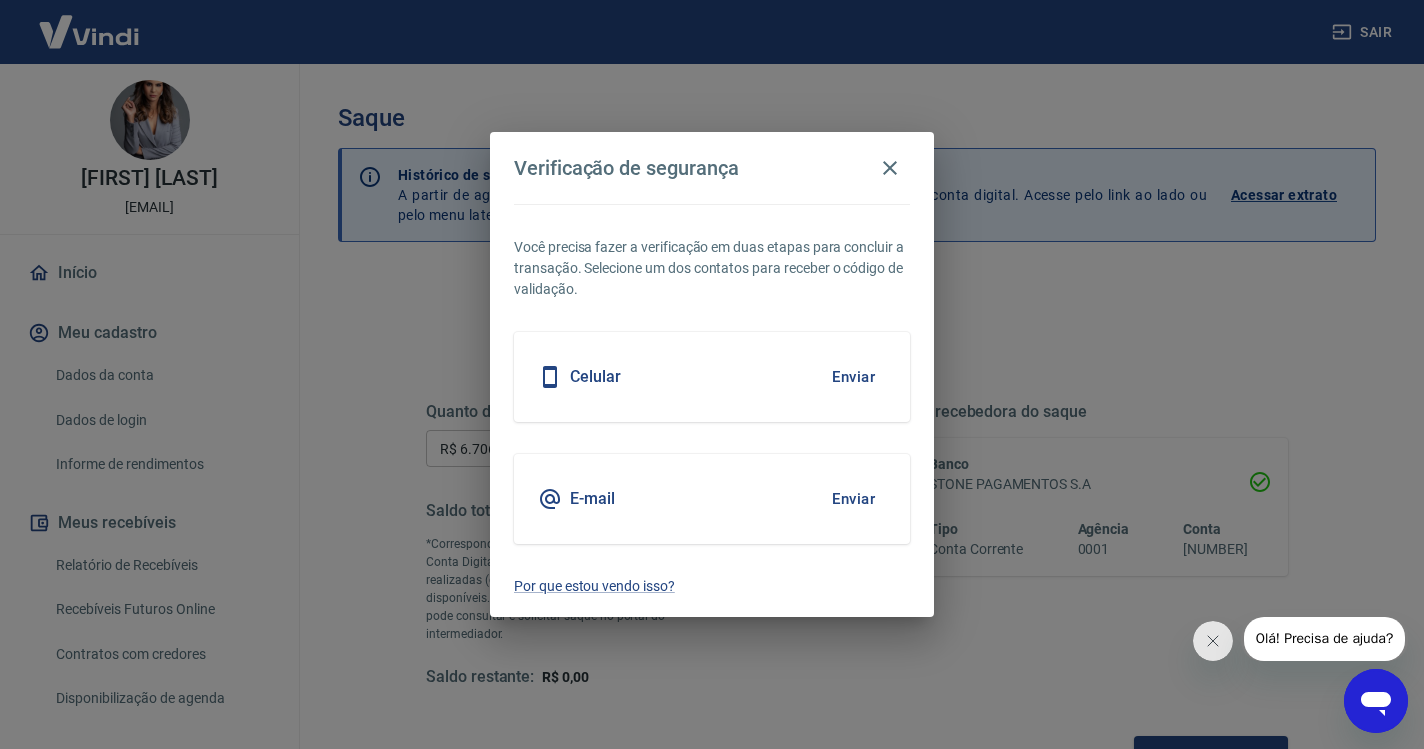 click on "Enviar" at bounding box center [853, 377] 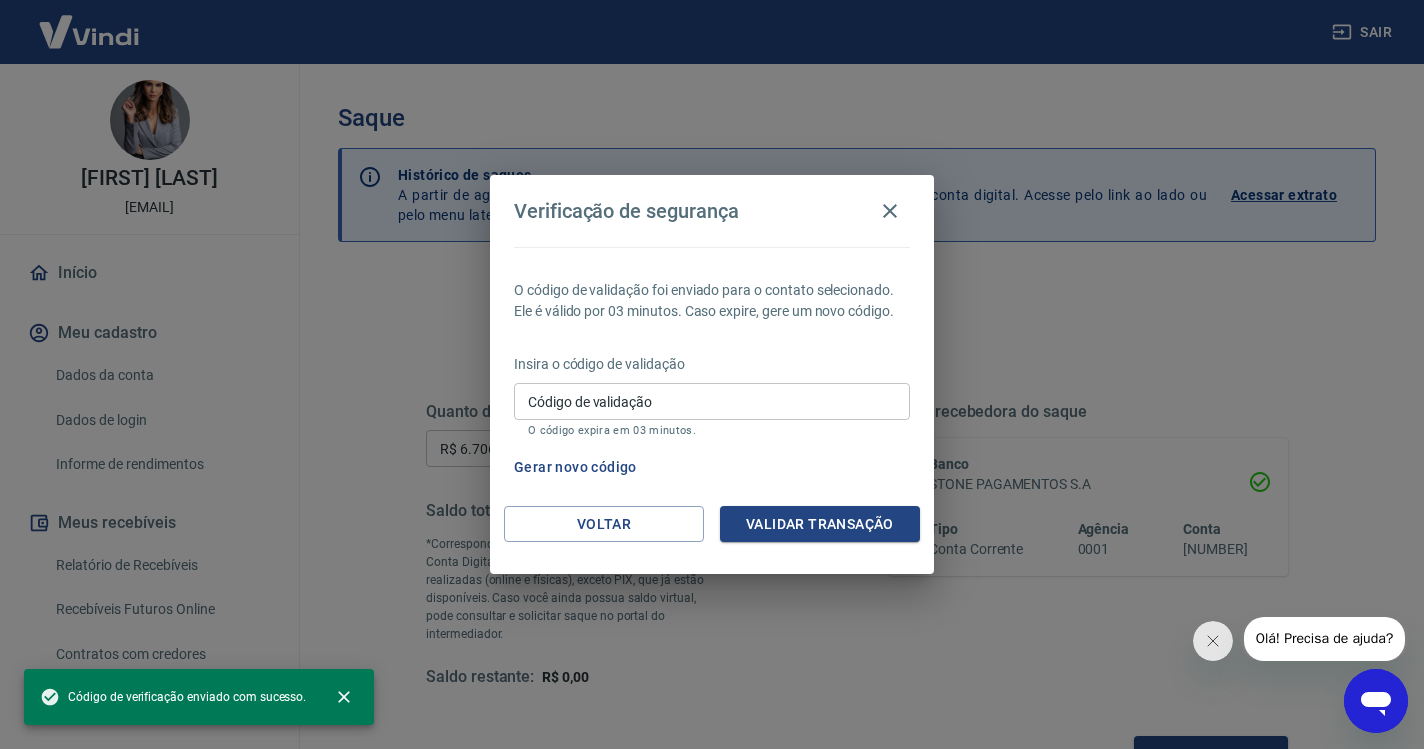 click on "Código de validação" at bounding box center (712, 401) 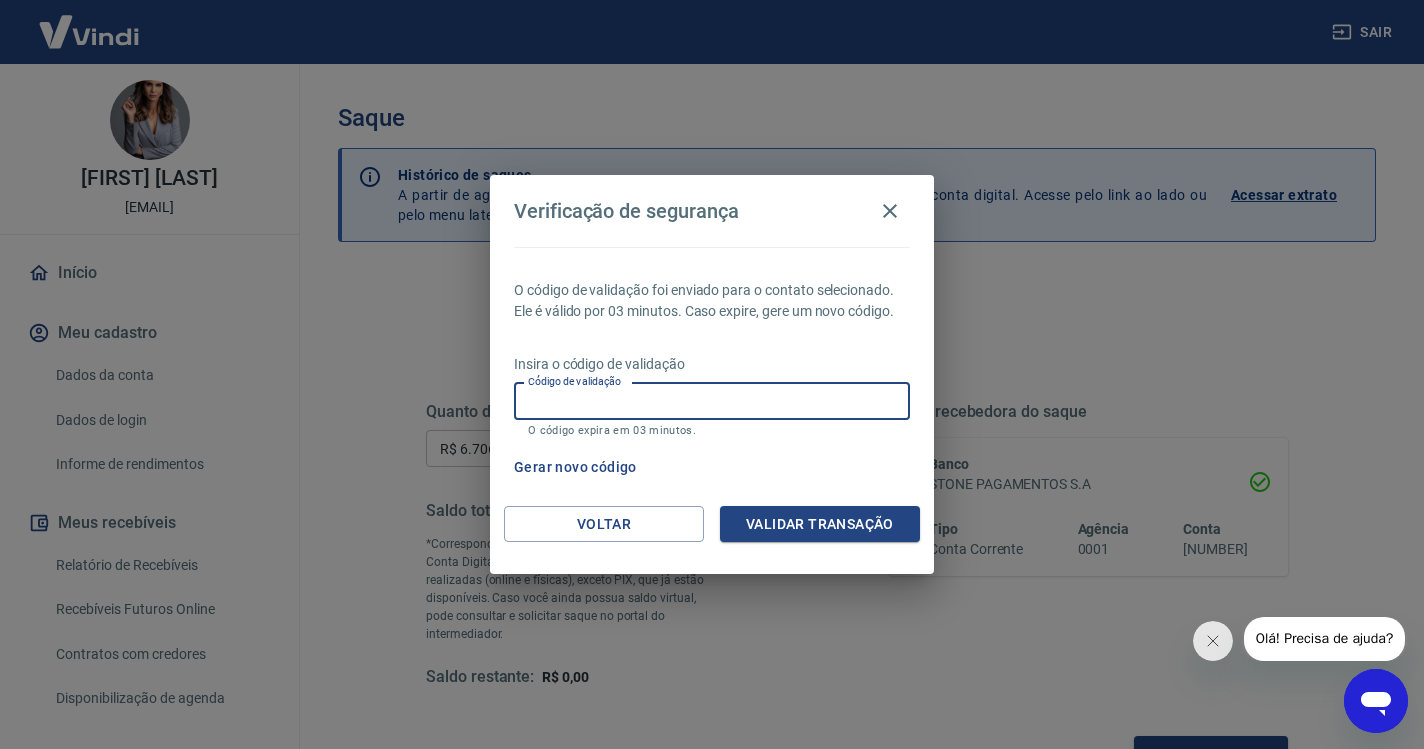 paste on "724523" 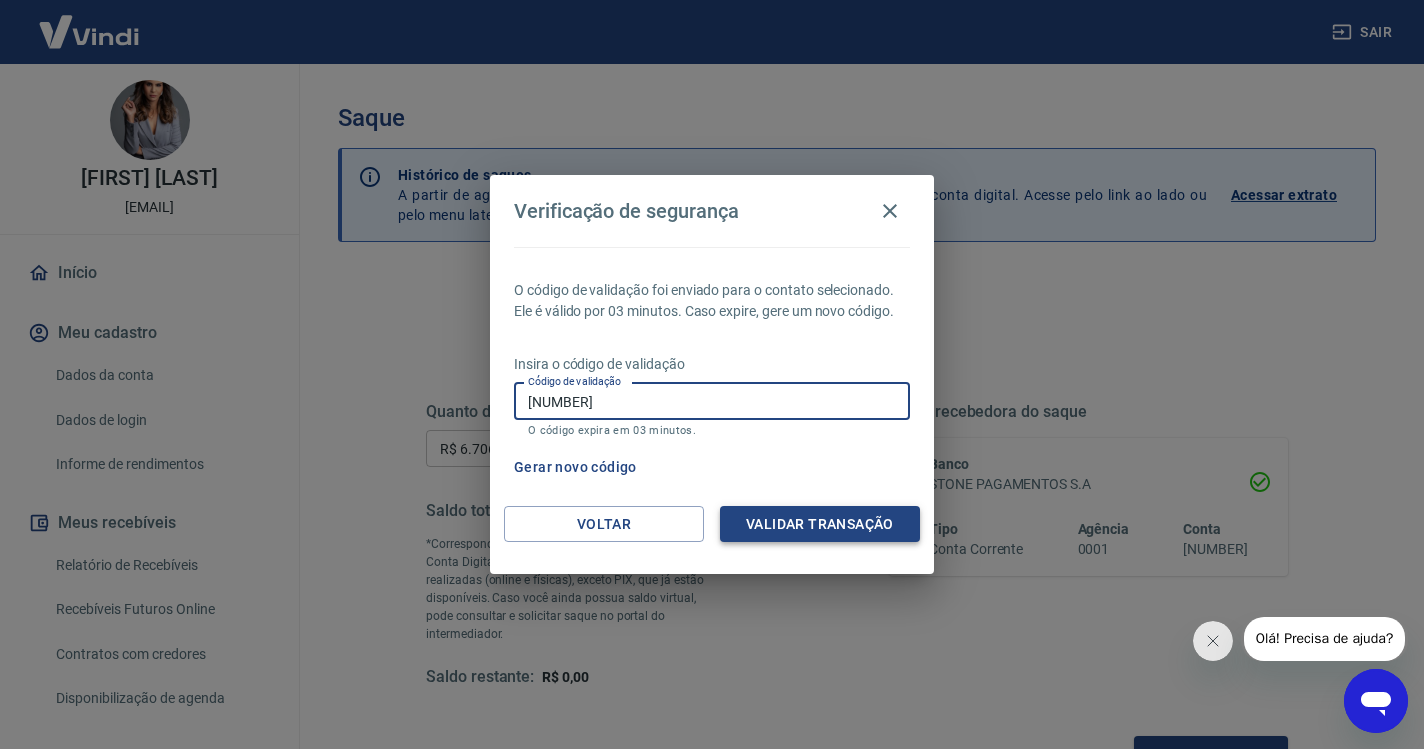 type on "724523" 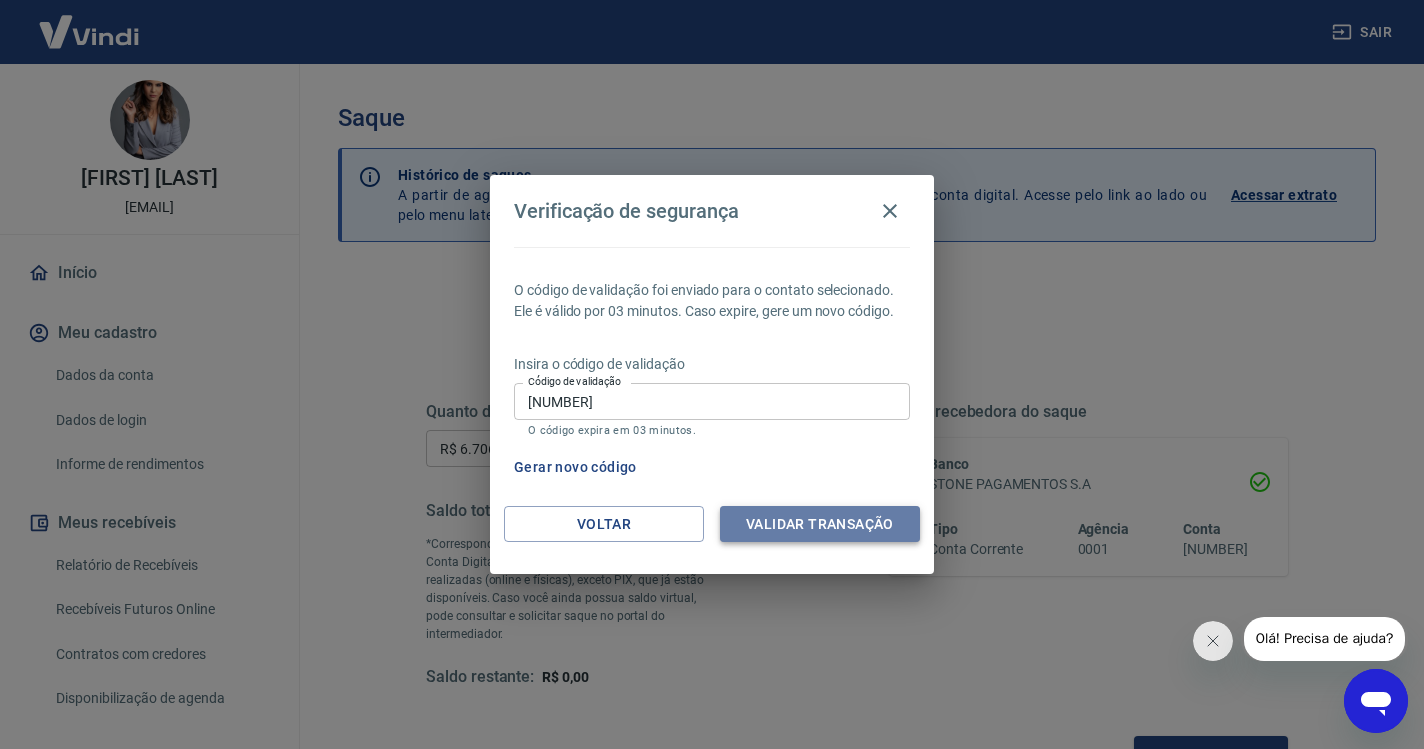 click on "Validar transação" at bounding box center [820, 524] 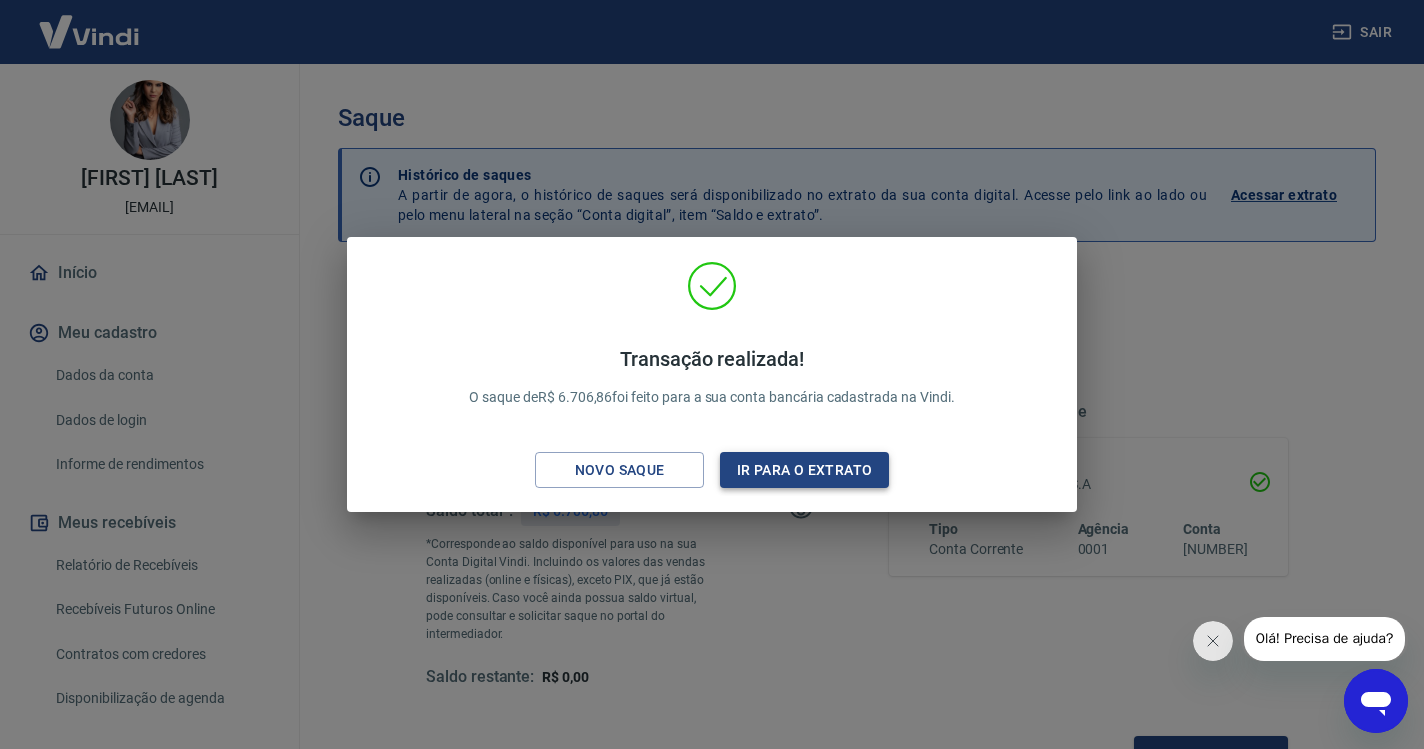 click on "Ir para o extrato" at bounding box center [804, 470] 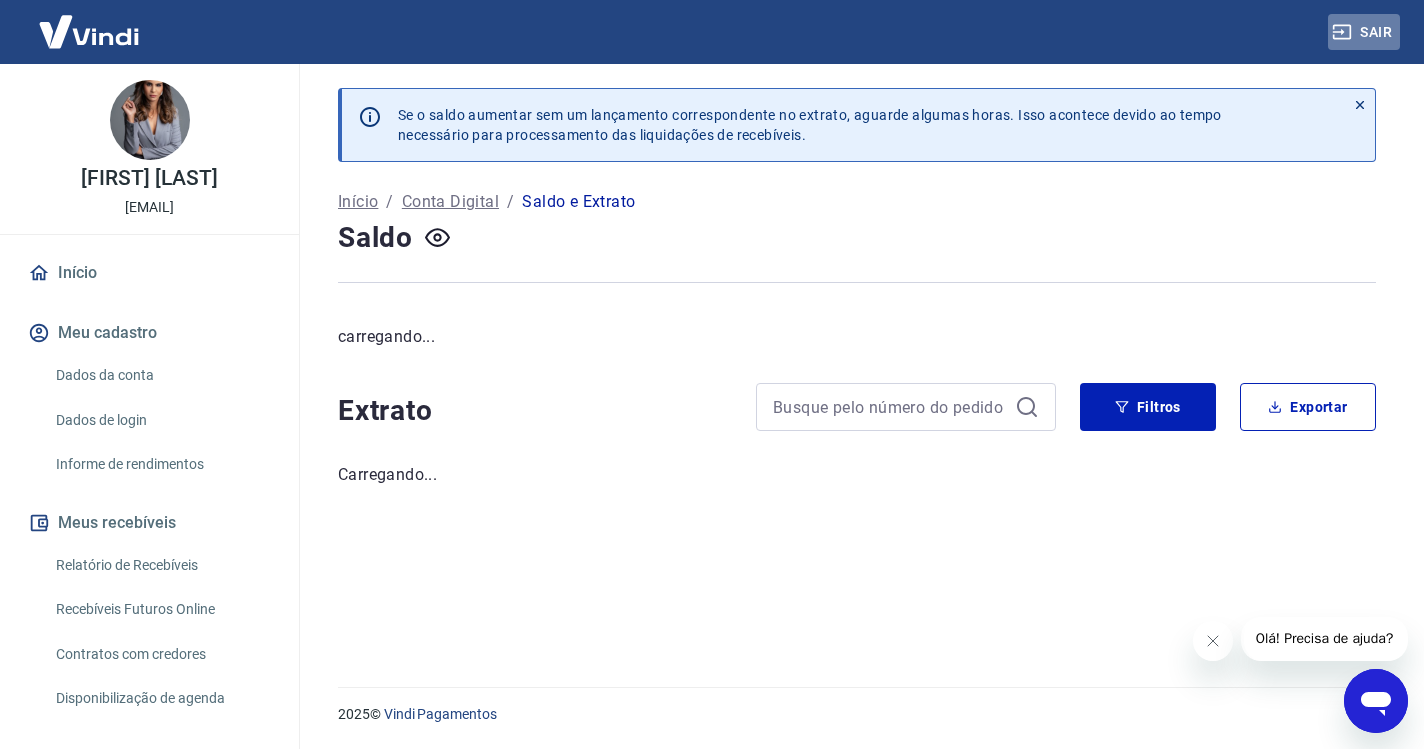 click on "Sair" at bounding box center (1364, 32) 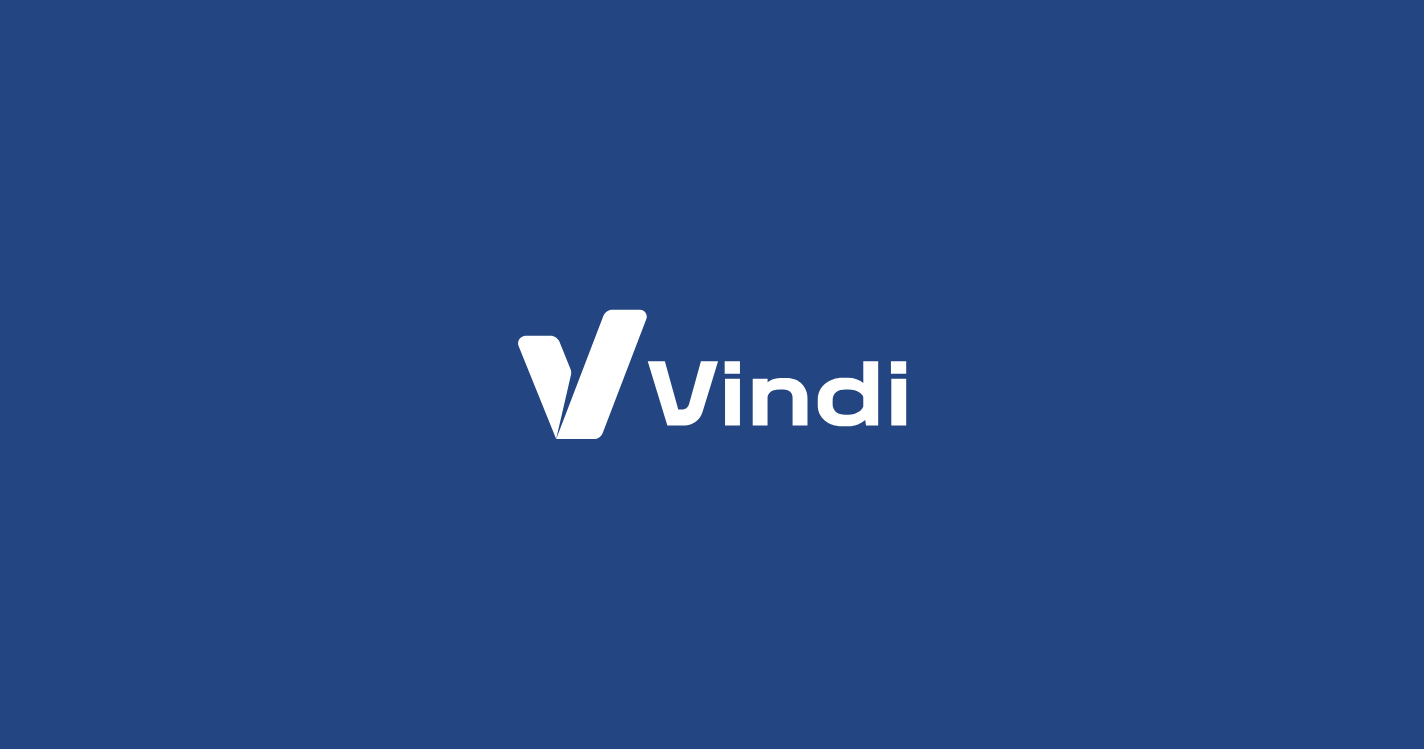 scroll, scrollTop: 0, scrollLeft: 0, axis: both 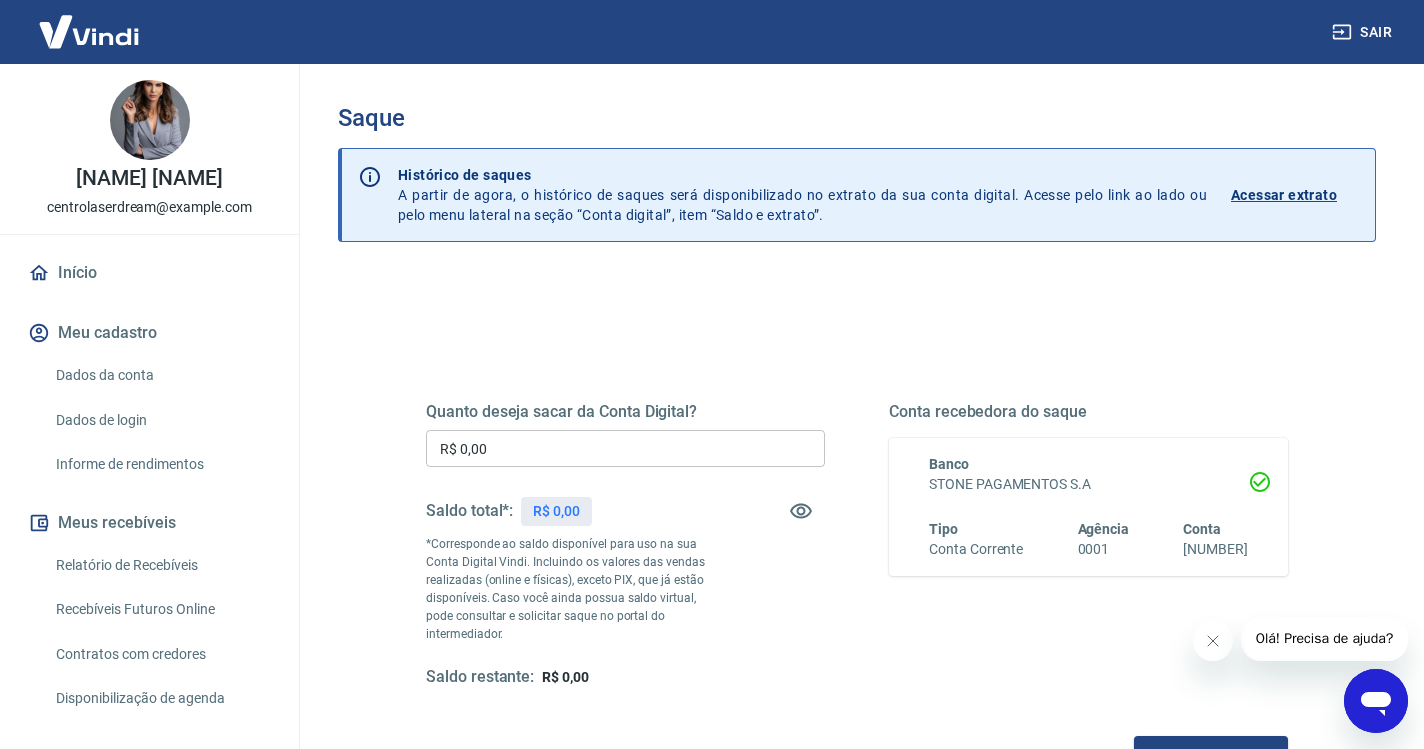 click on "Sair" at bounding box center (1364, 32) 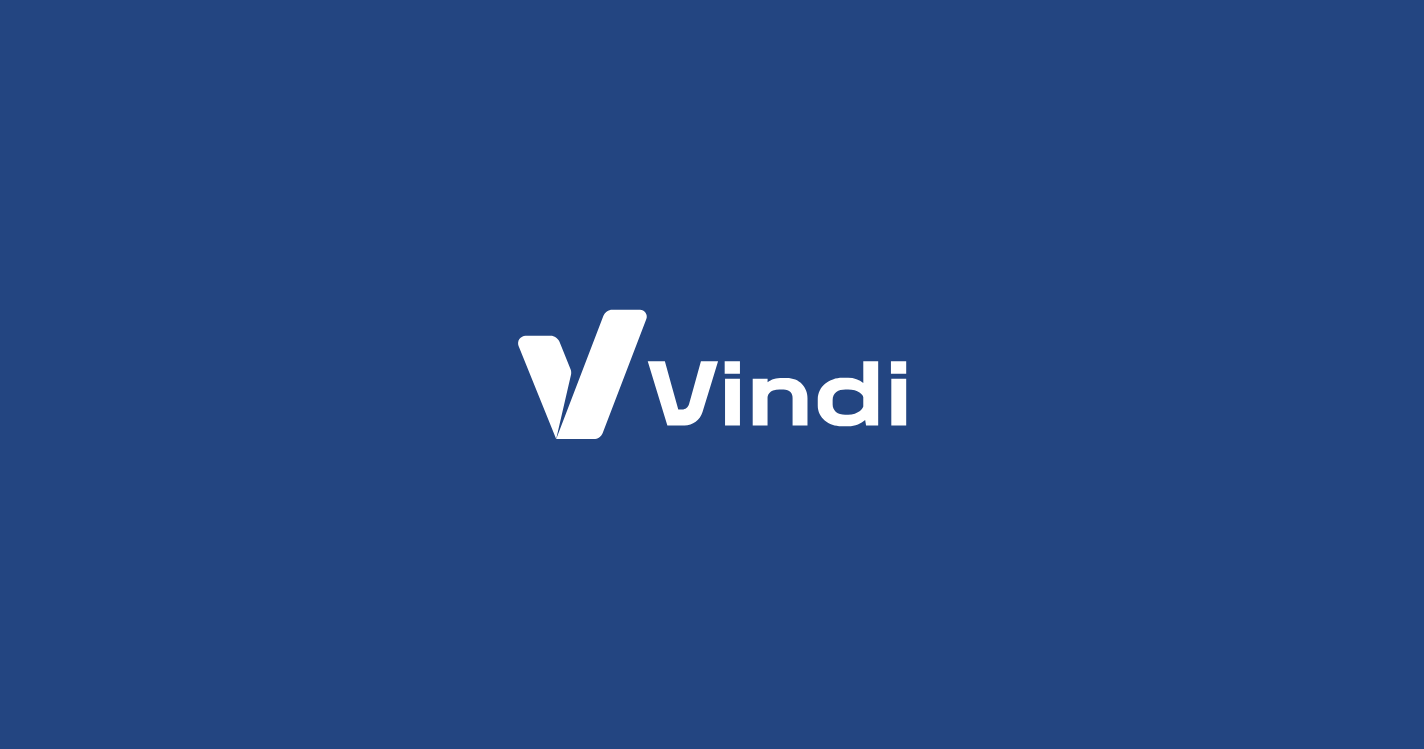scroll, scrollTop: 0, scrollLeft: 0, axis: both 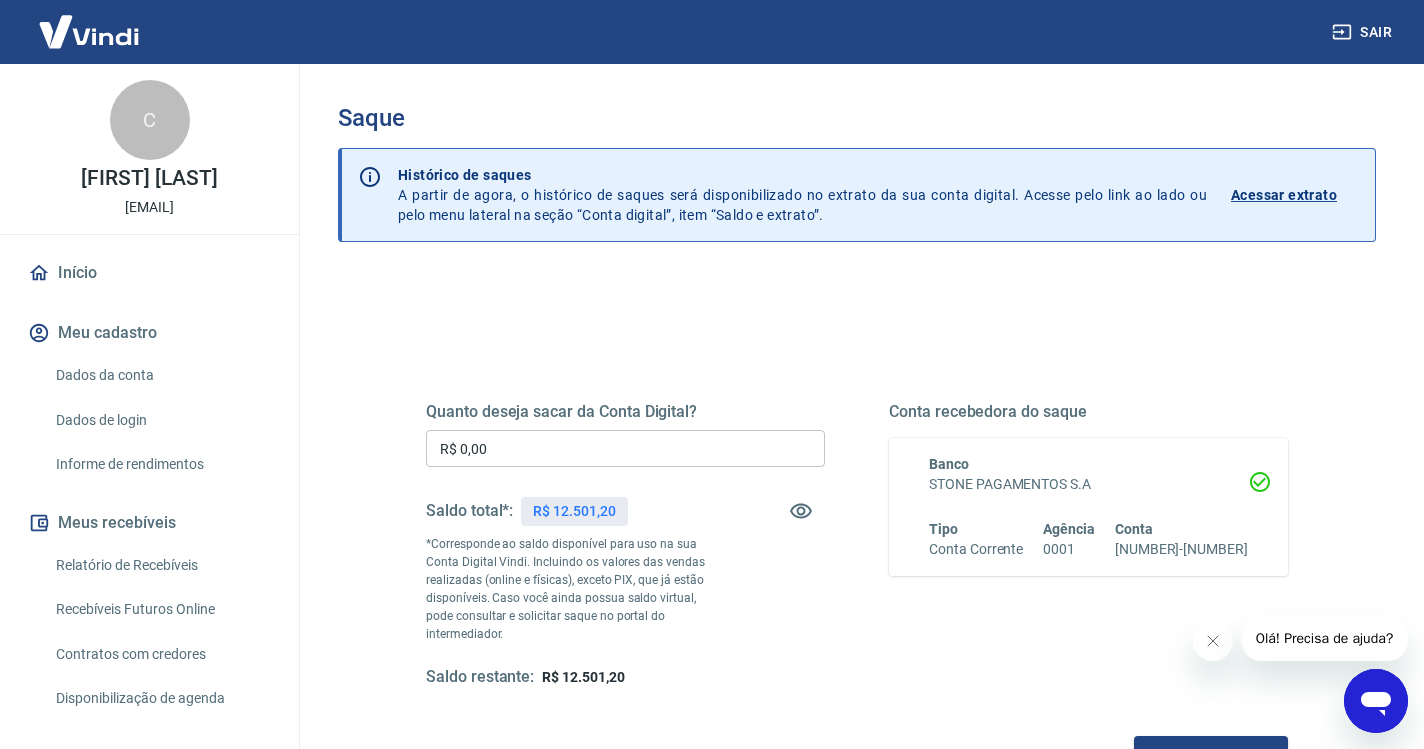 click on "R$ 0,00" at bounding box center [625, 448] 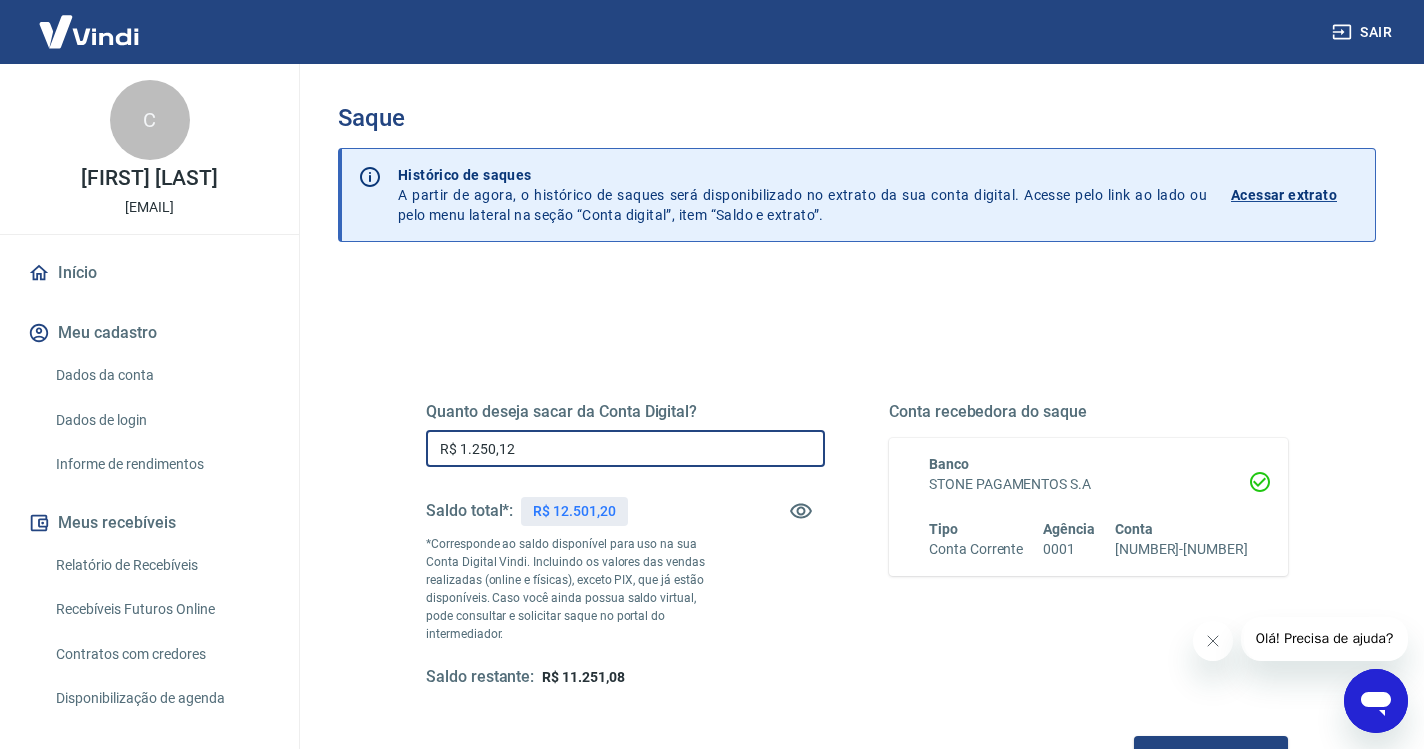 type on "R$ 12.501,20" 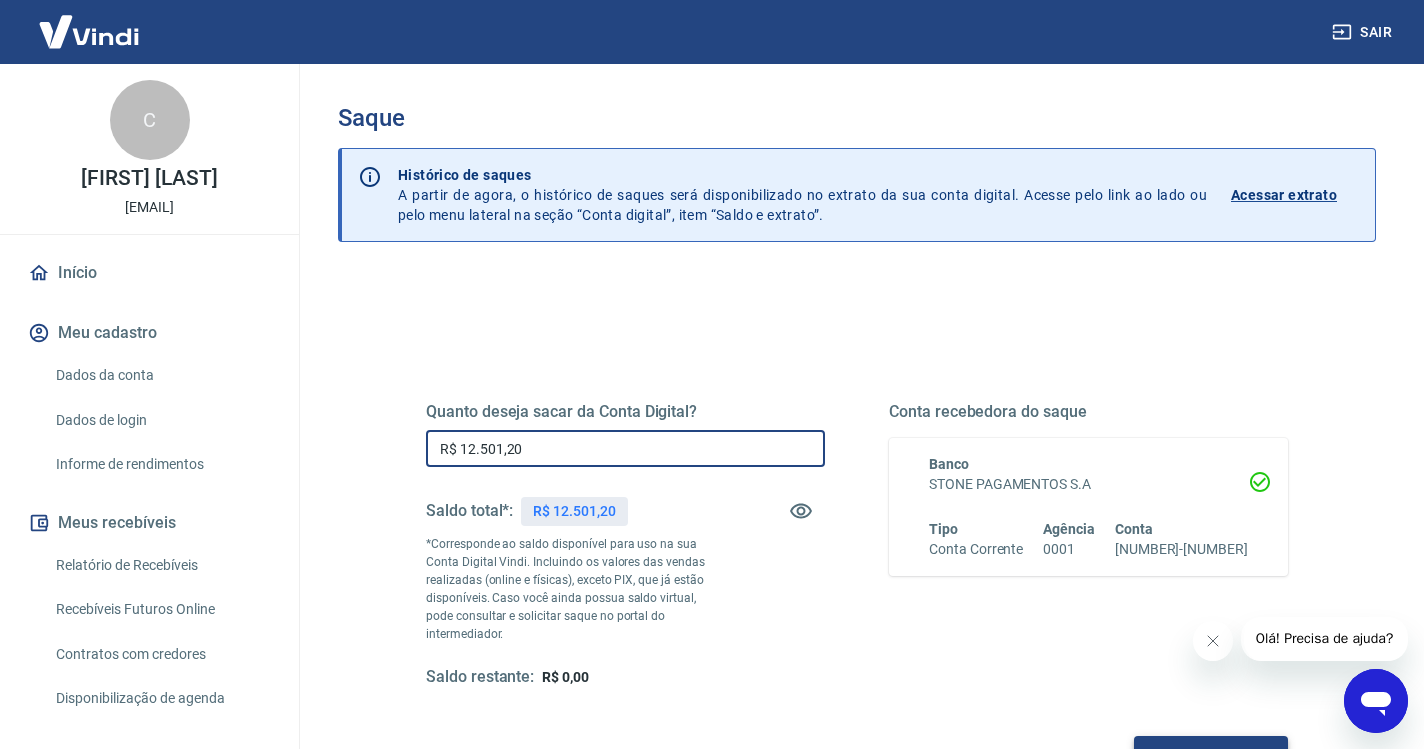 click on "Solicitar saque" at bounding box center [1211, 754] 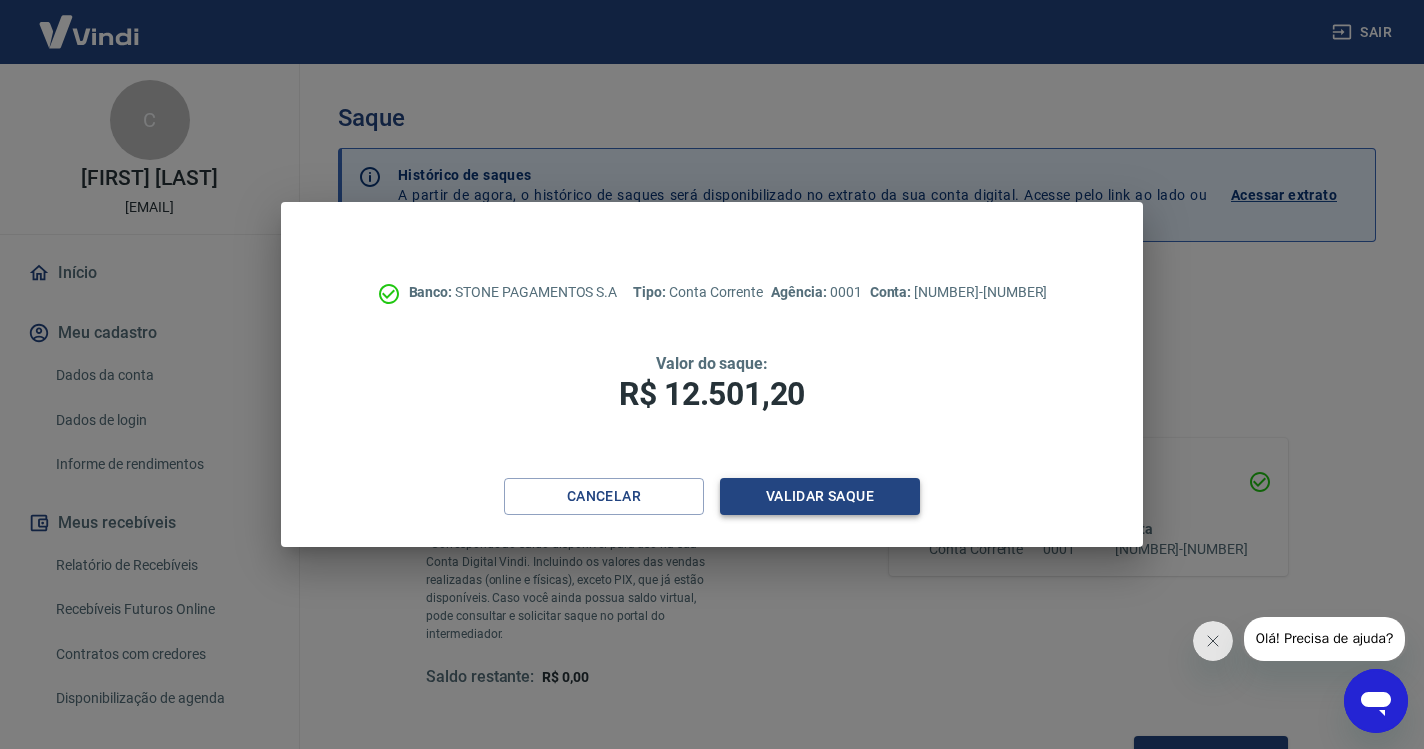 click on "Validar saque" at bounding box center (820, 496) 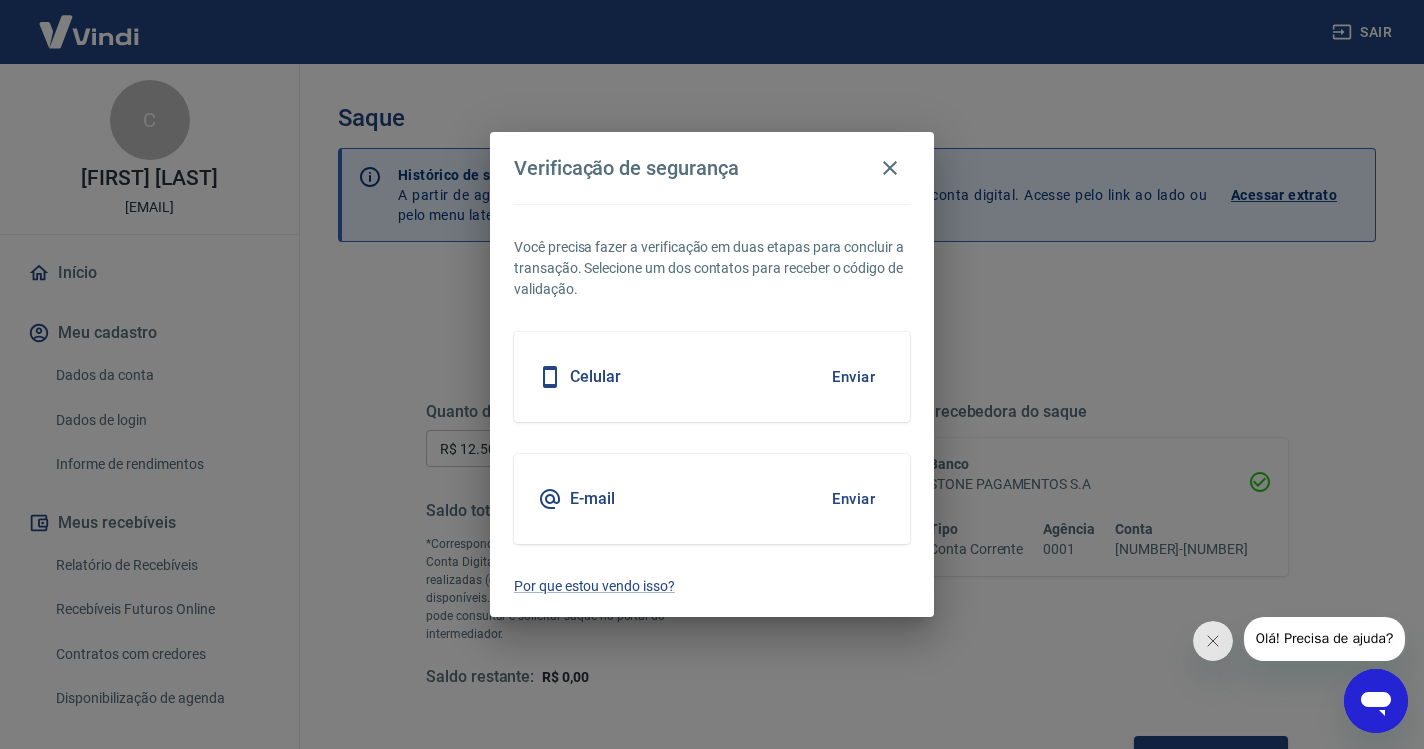 click on "Enviar" at bounding box center [853, 377] 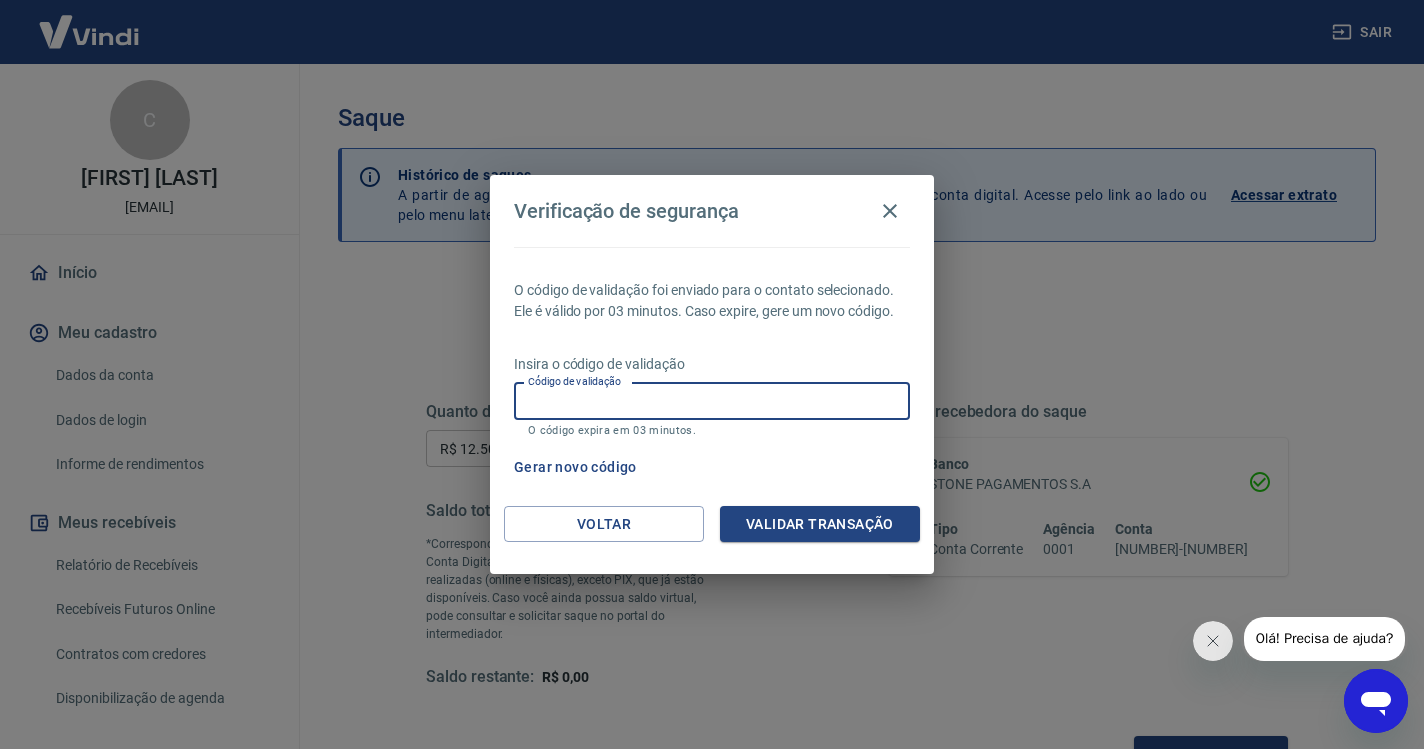 click on "Código de validação Código de validação O código expira em 03 minutos." at bounding box center (712, 410) 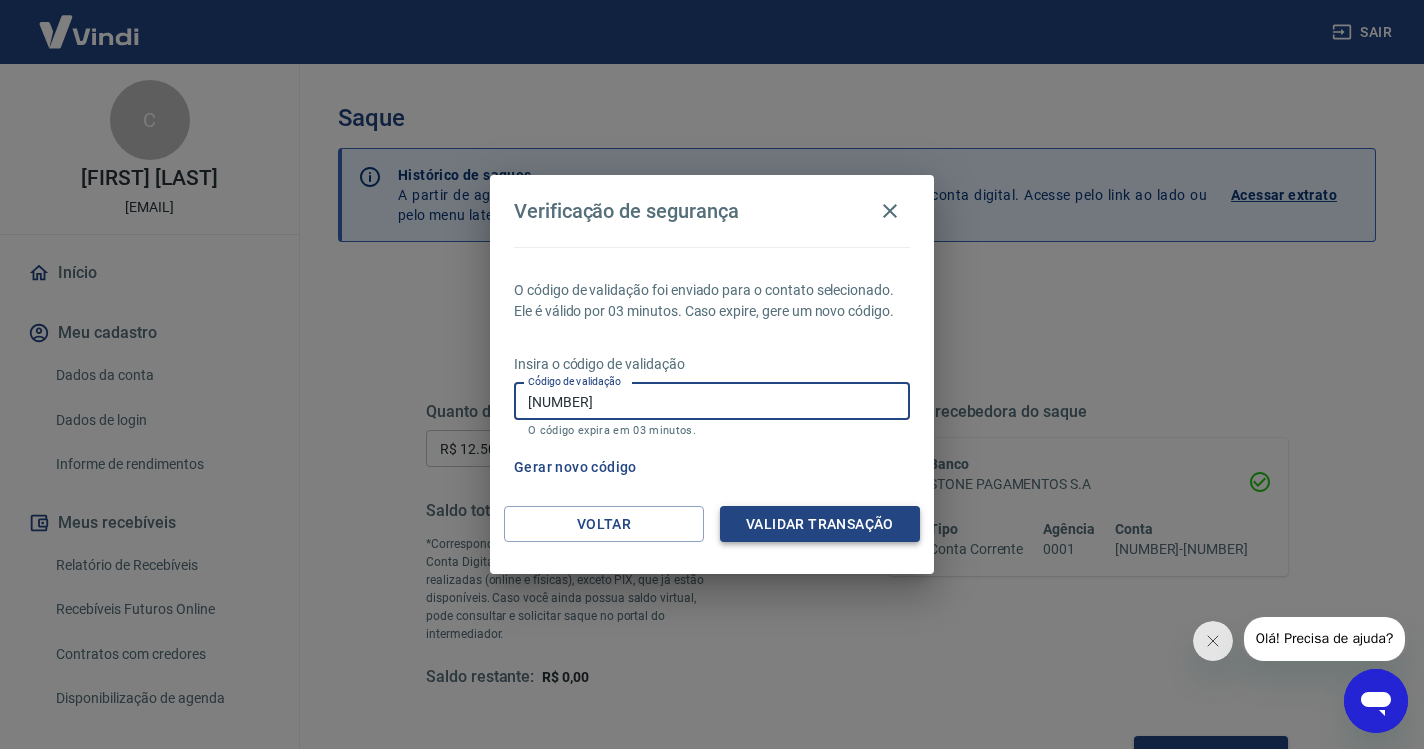 type on "[NUMBER]" 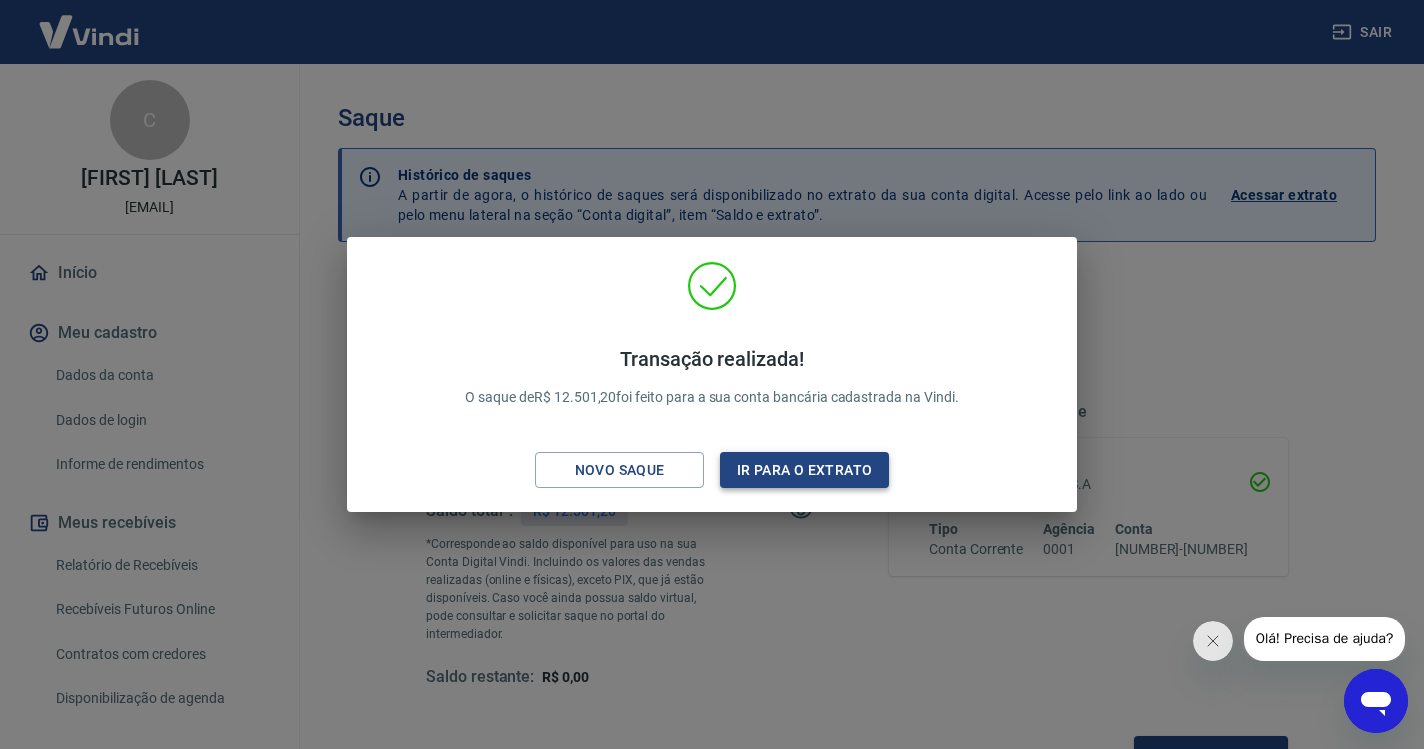 click on "Ir para o extrato" at bounding box center (804, 470) 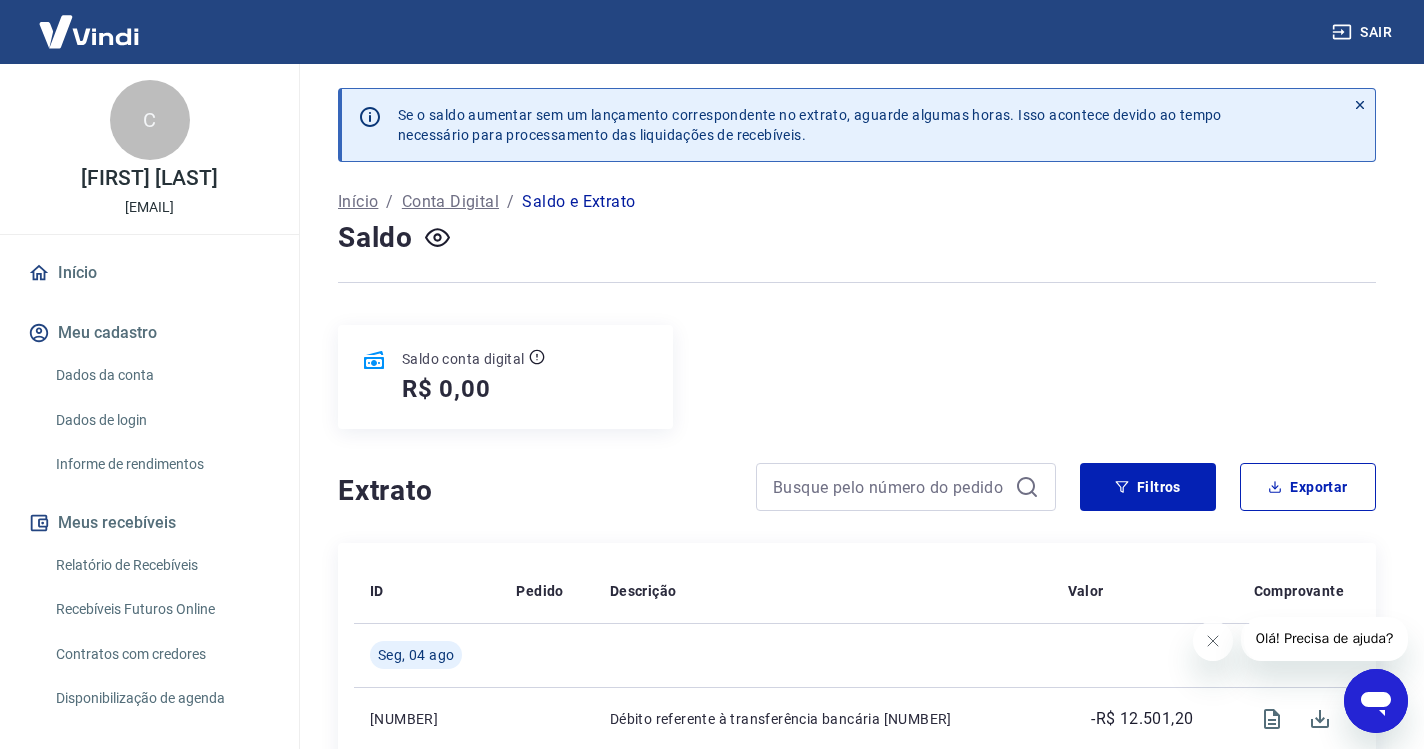 click on "Início" at bounding box center (149, 273) 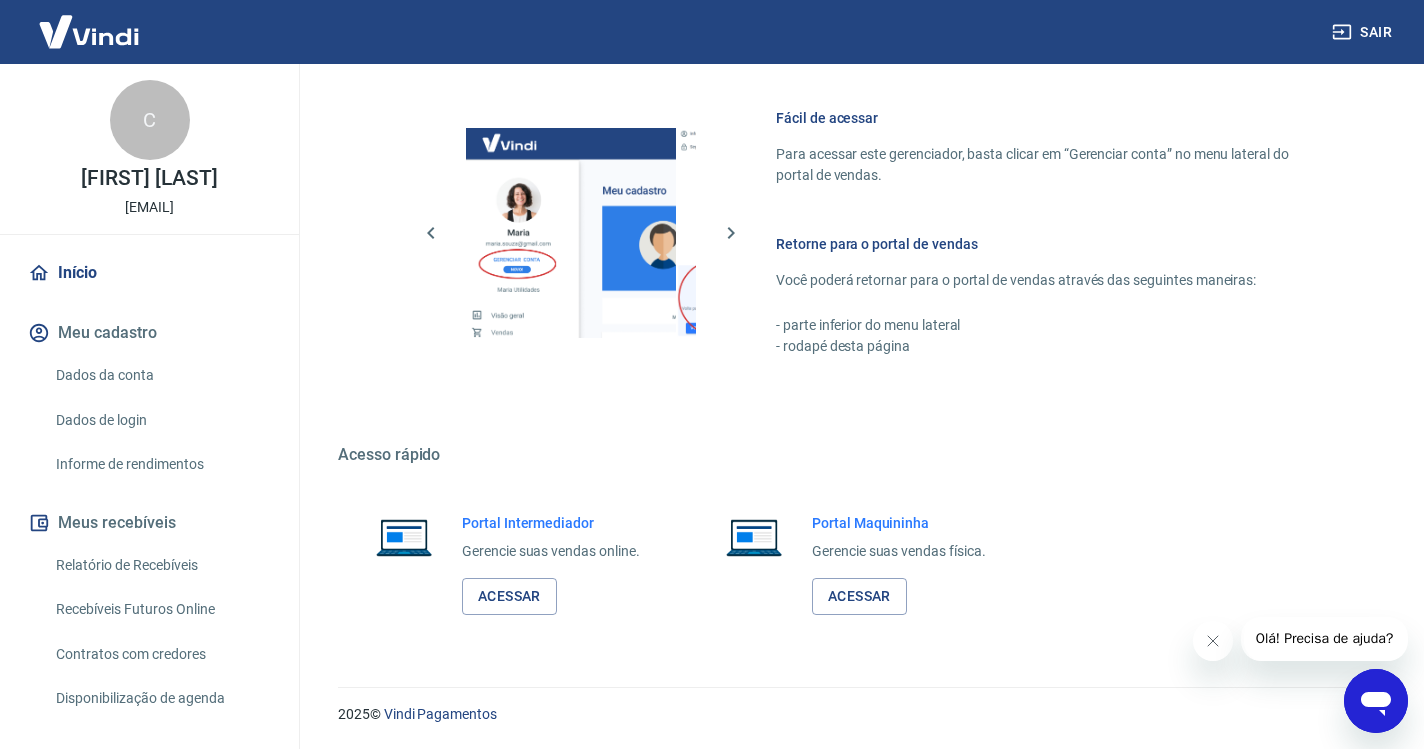 scroll, scrollTop: 849, scrollLeft: 0, axis: vertical 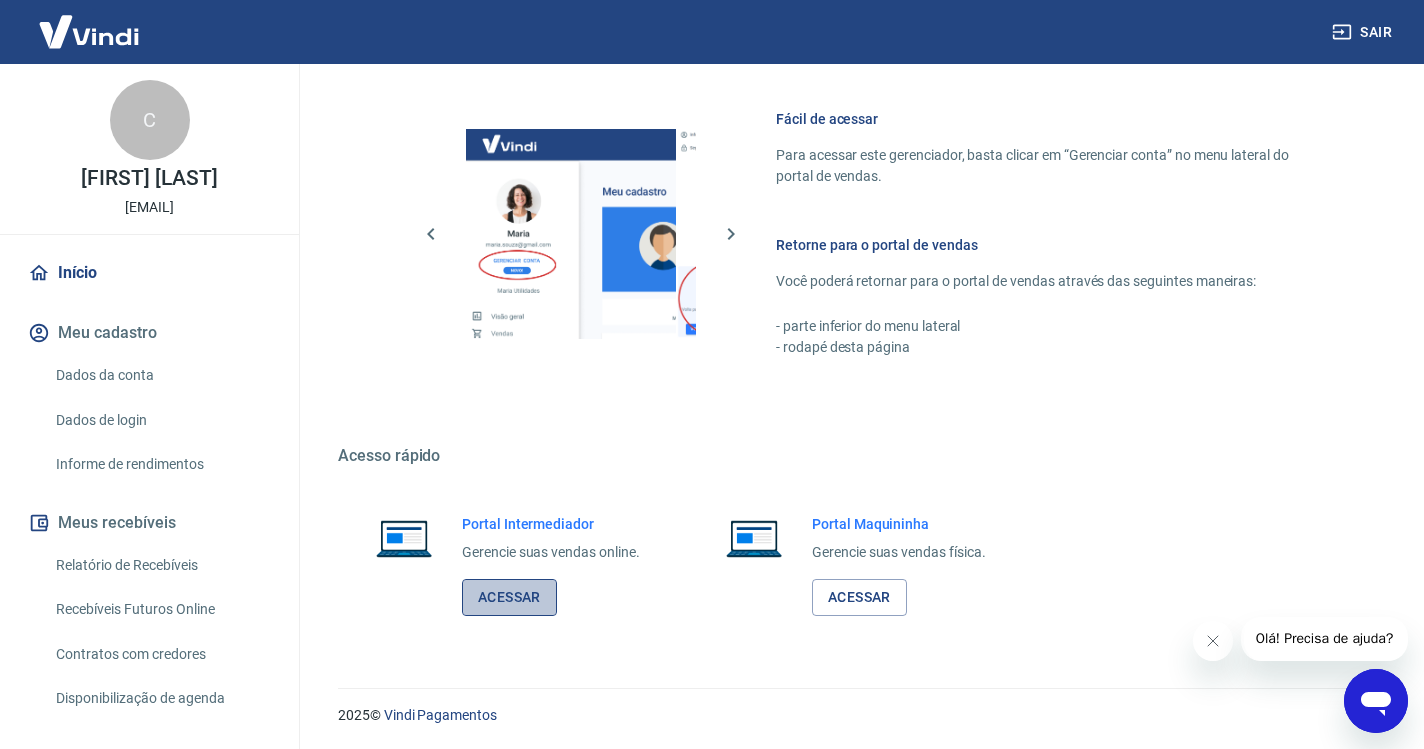 click on "Acessar" at bounding box center (509, 597) 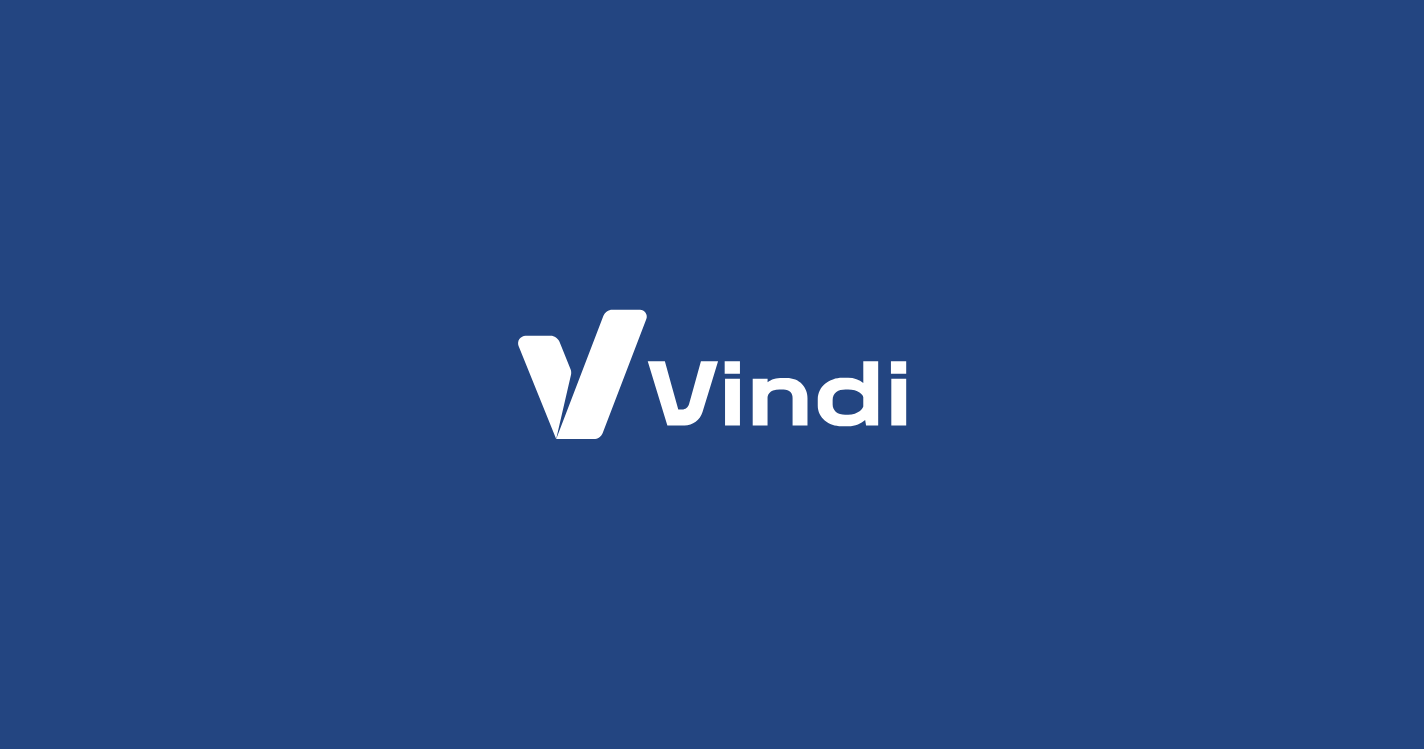 scroll, scrollTop: 0, scrollLeft: 0, axis: both 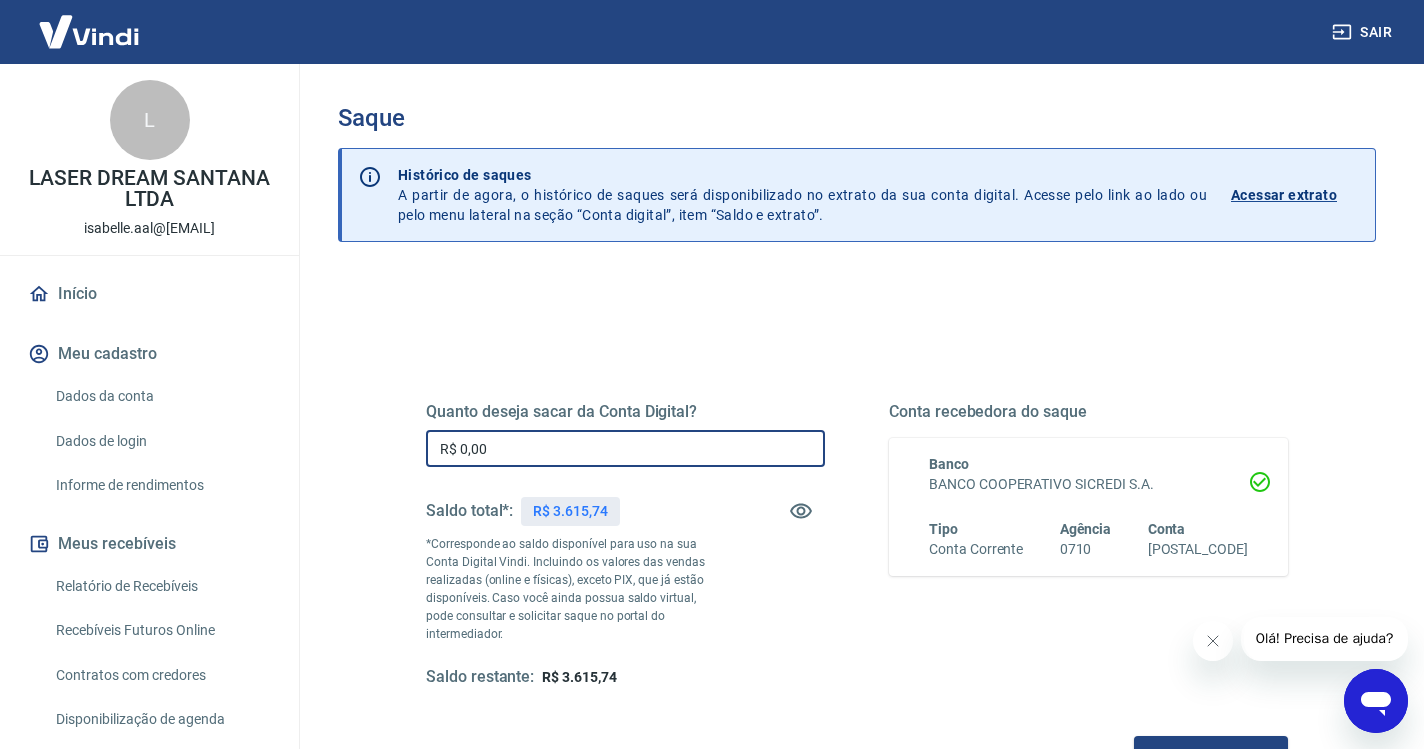 click on "R$ 0,00" at bounding box center (625, 448) 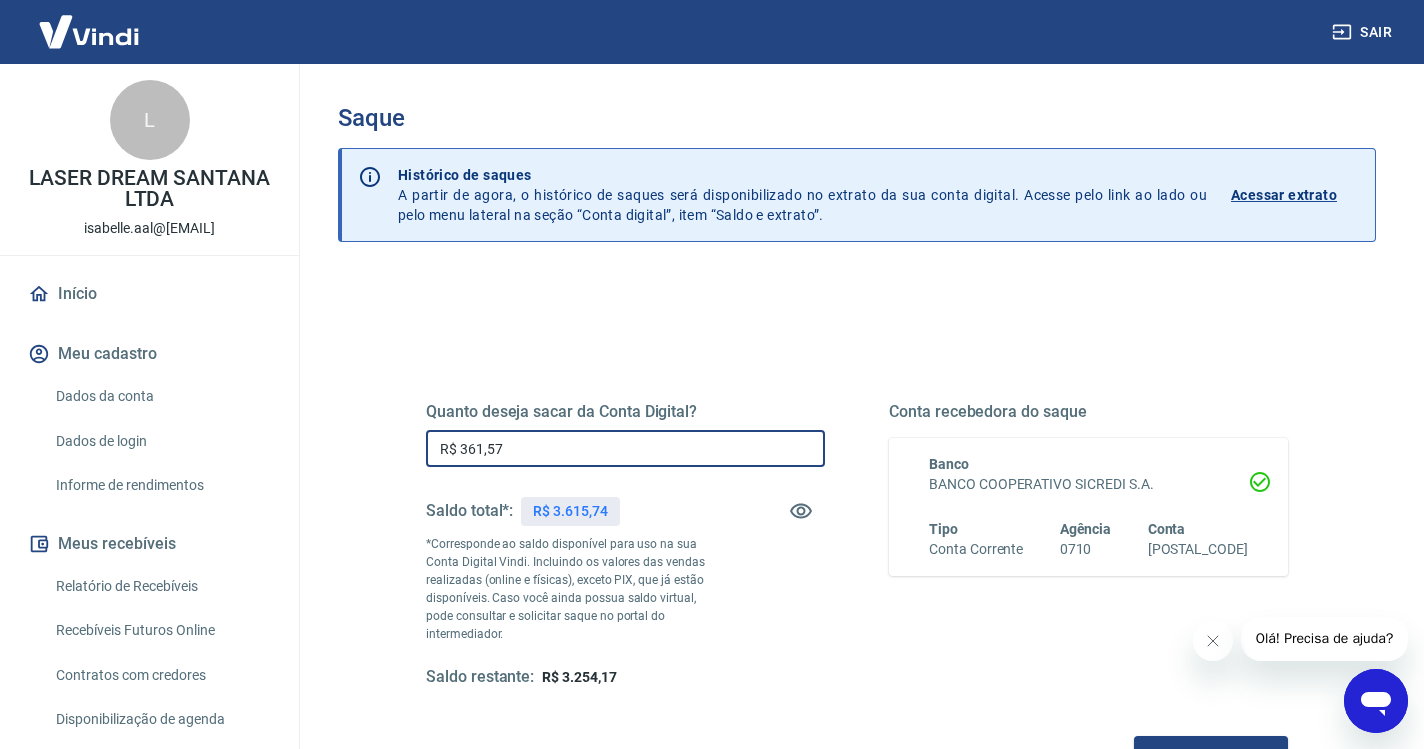 type on "R$ 3.615,74" 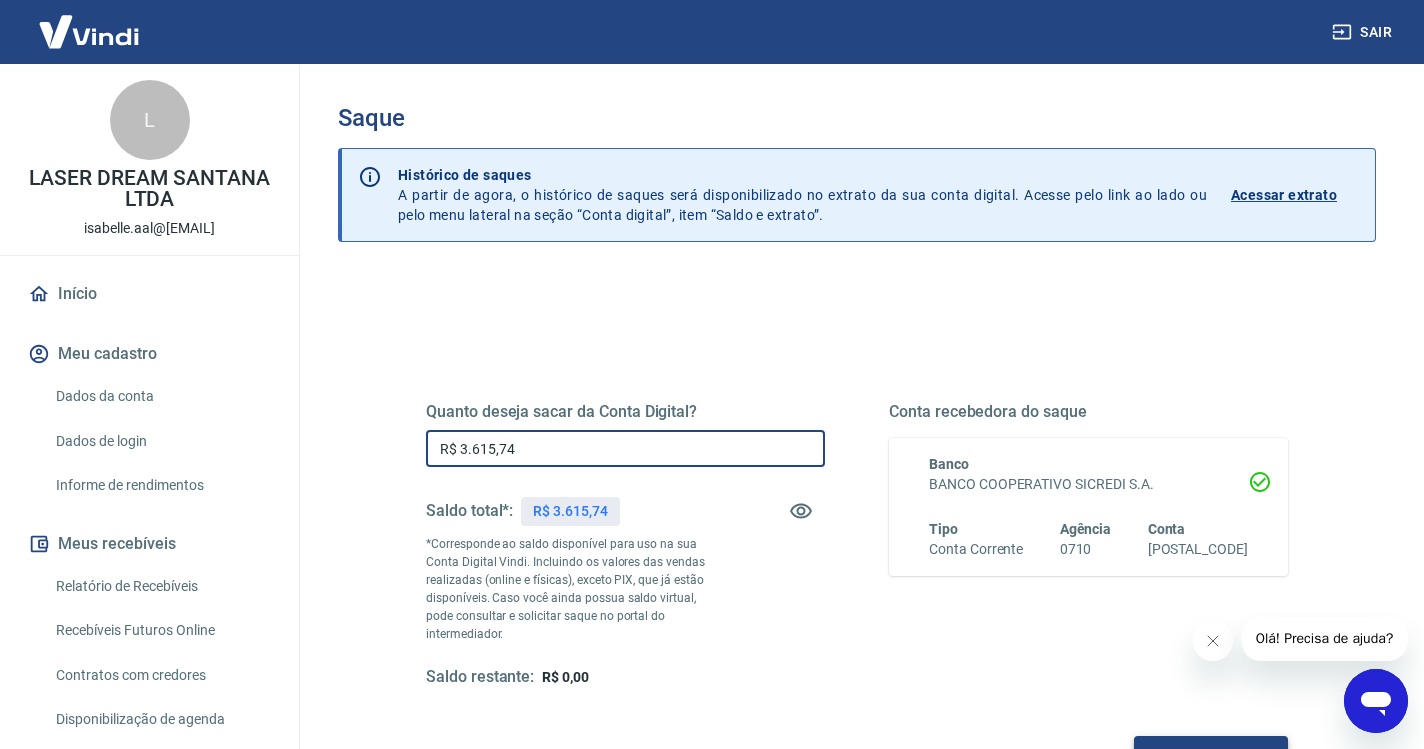 click on "Solicitar saque" at bounding box center (1211, 754) 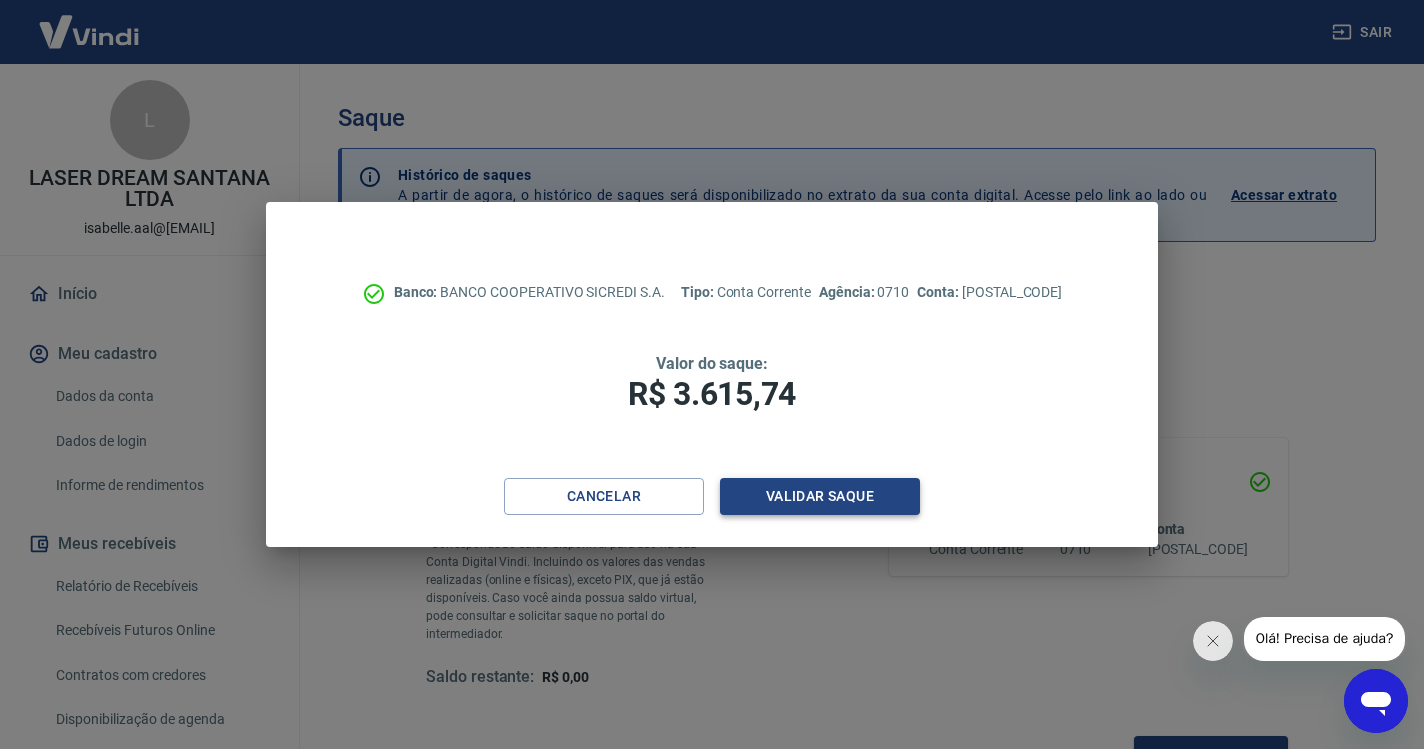 click on "Validar saque" at bounding box center [820, 496] 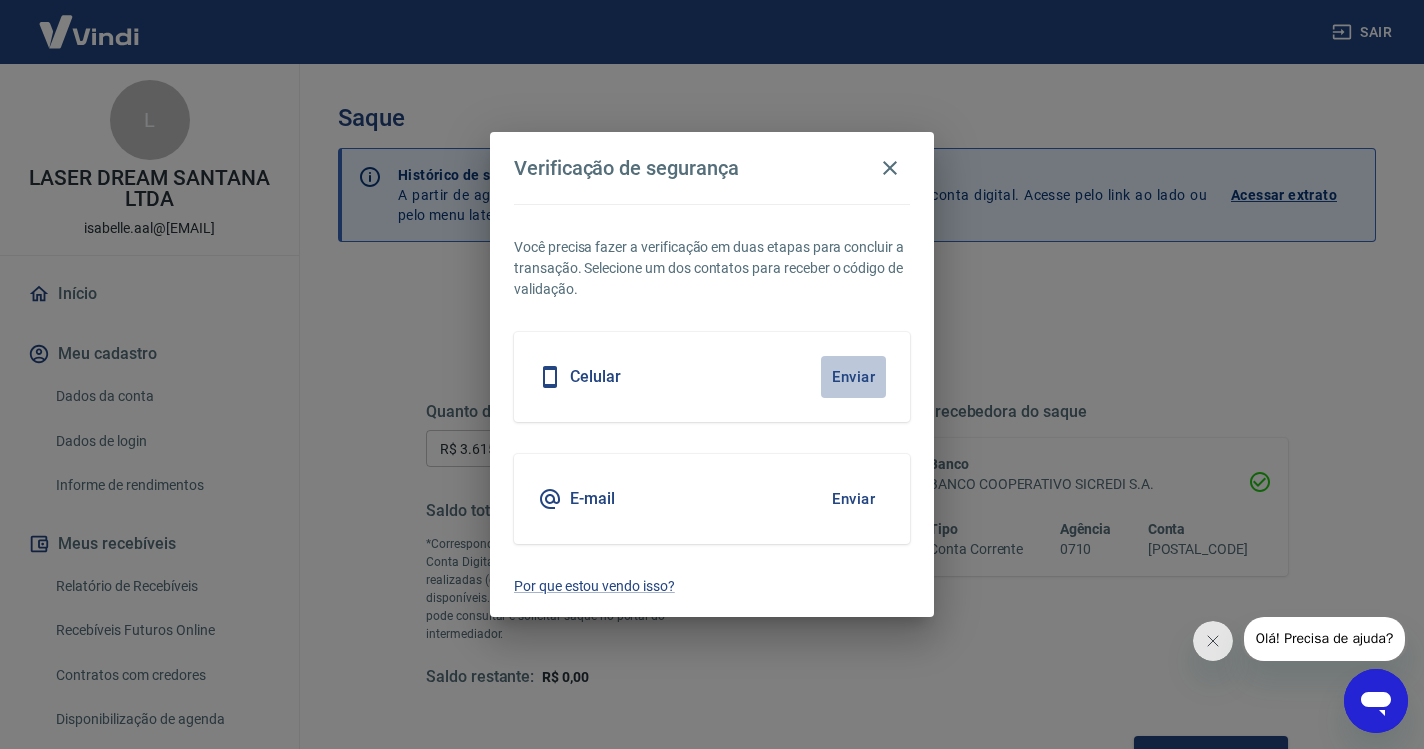 click on "Enviar" at bounding box center [853, 377] 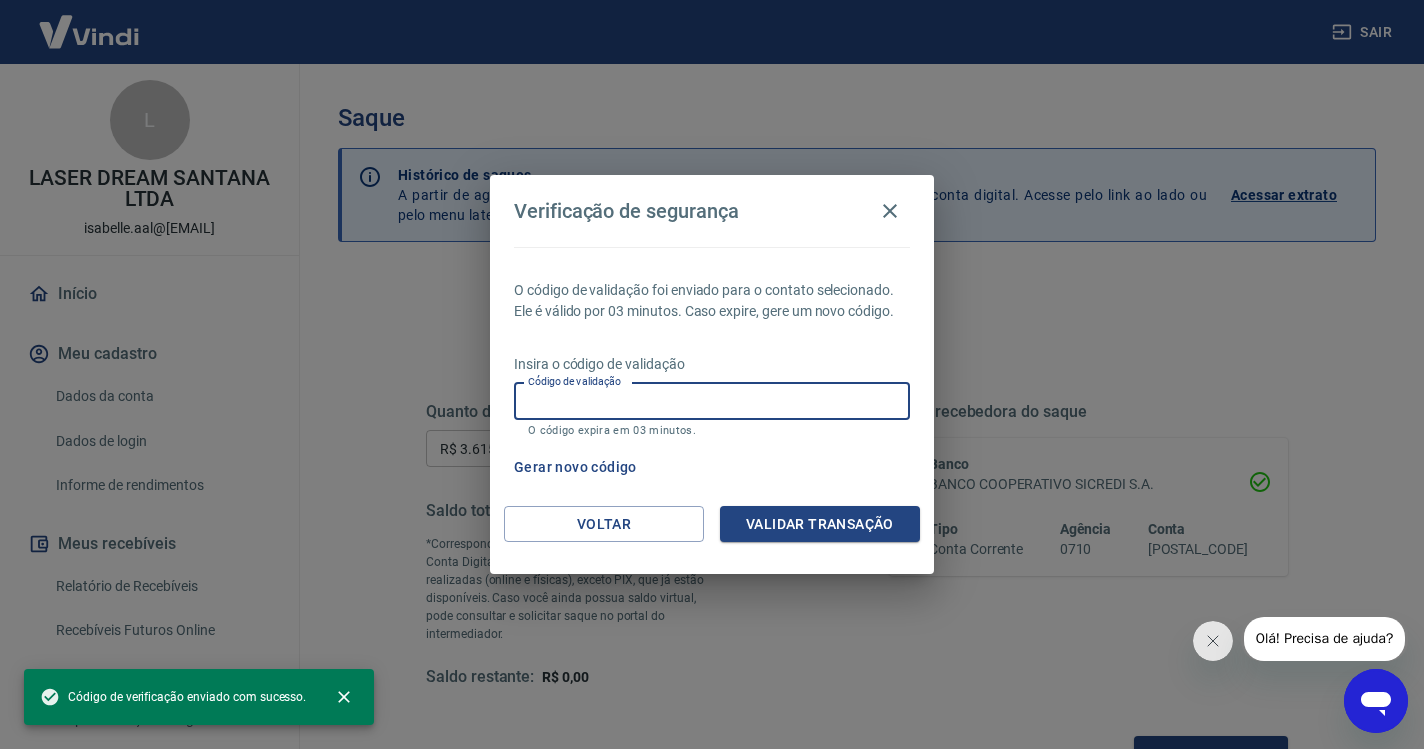 click on "Código de validação" at bounding box center (712, 401) 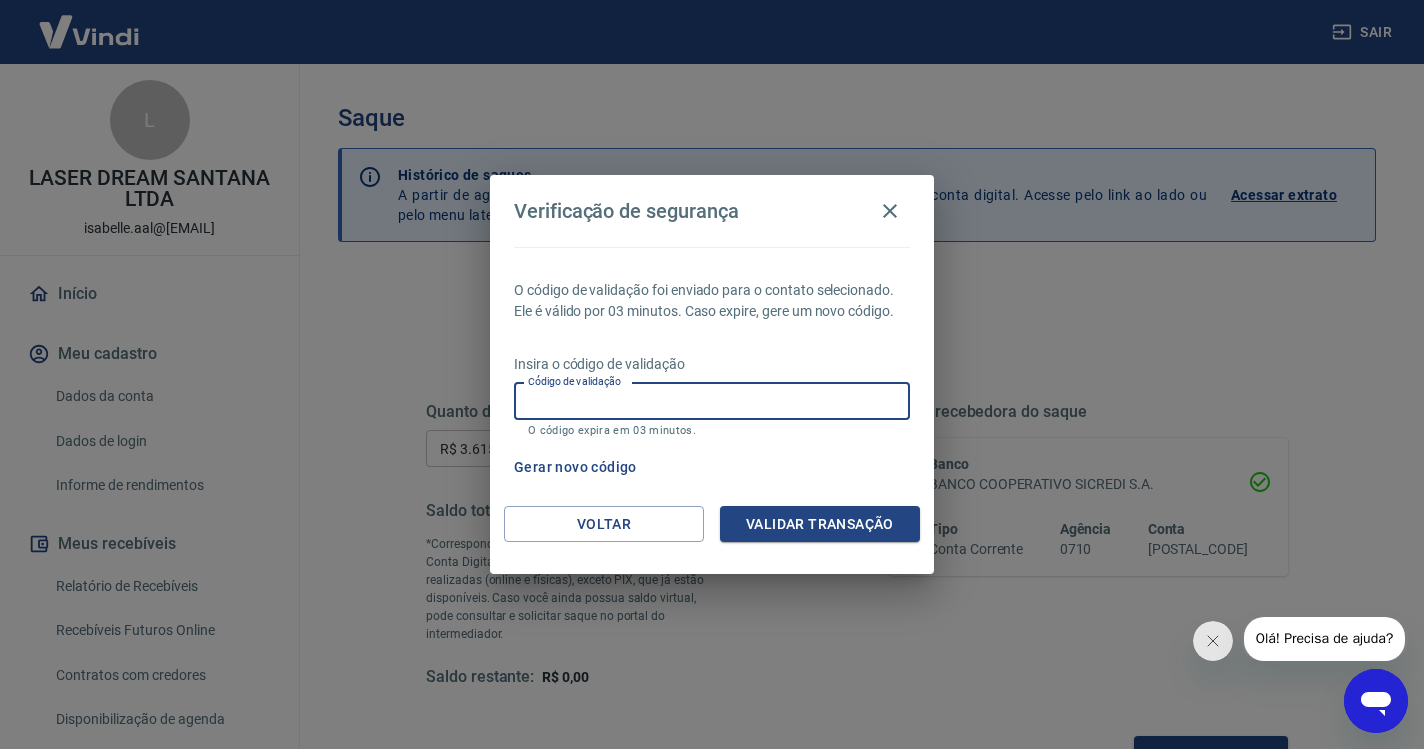 paste on "139689" 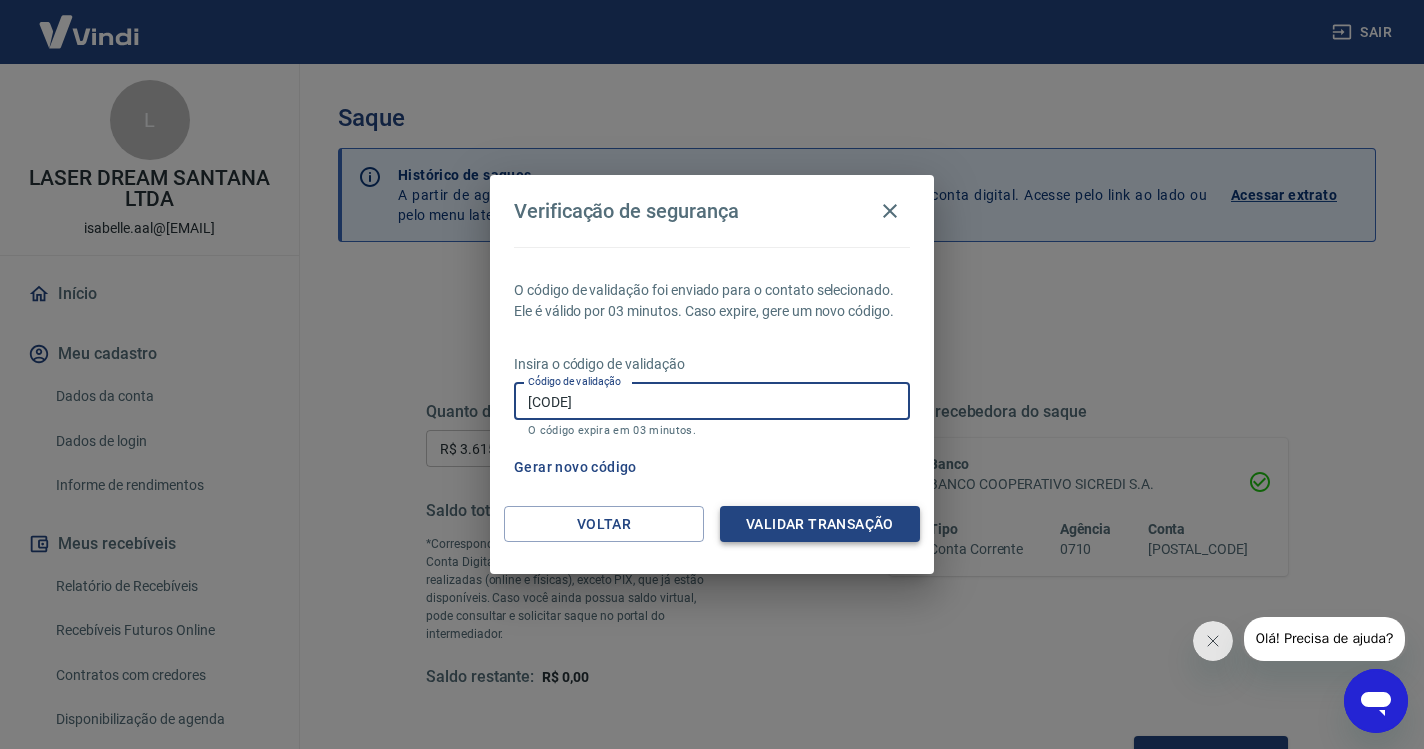 type on "139689" 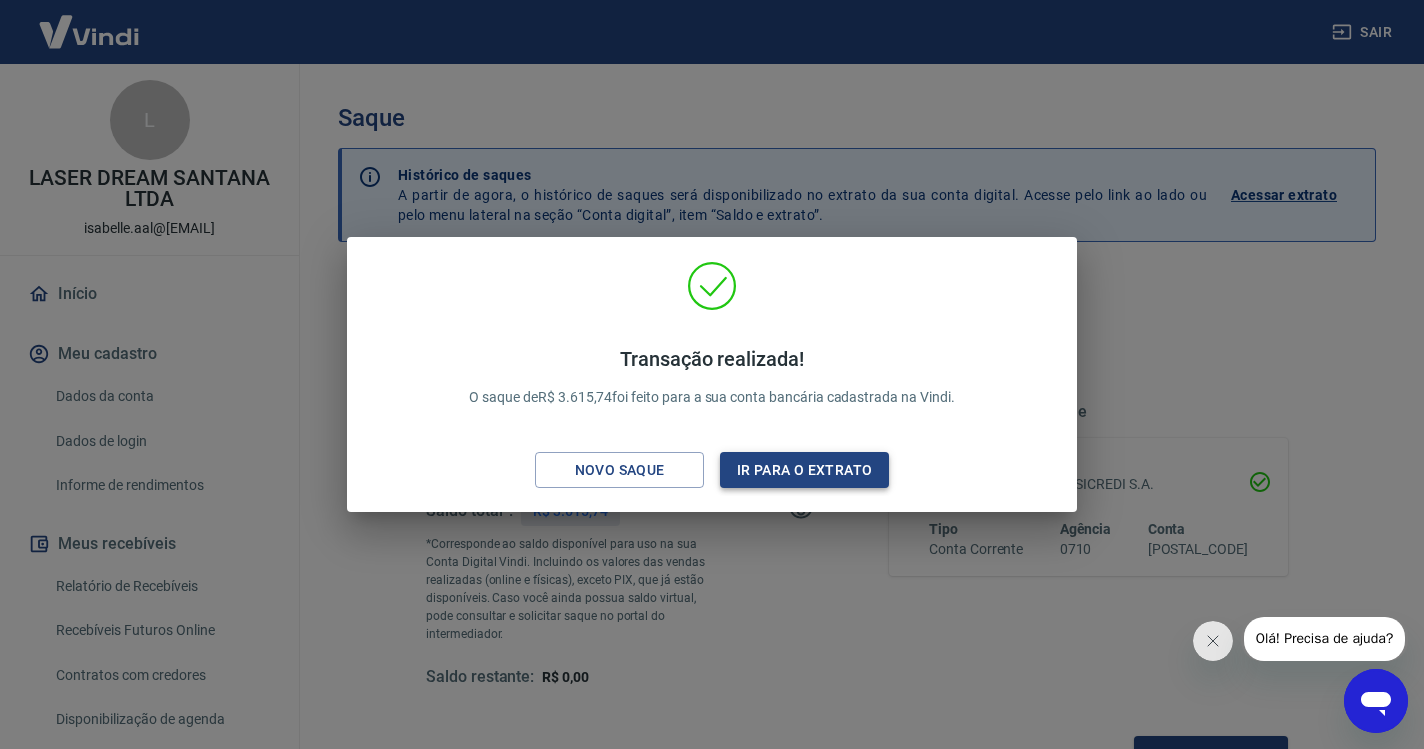 click on "Ir para o extrato" at bounding box center [804, 470] 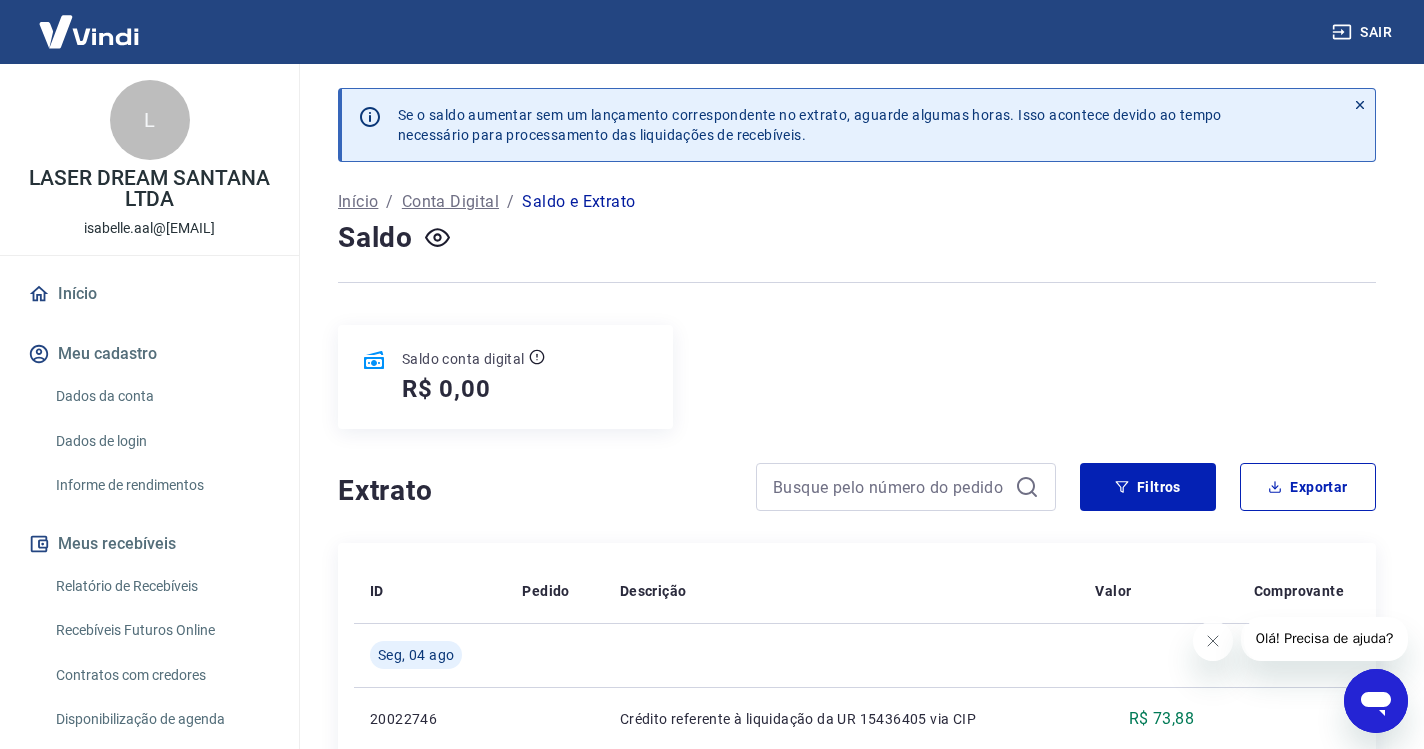 click on "Início" at bounding box center [149, 294] 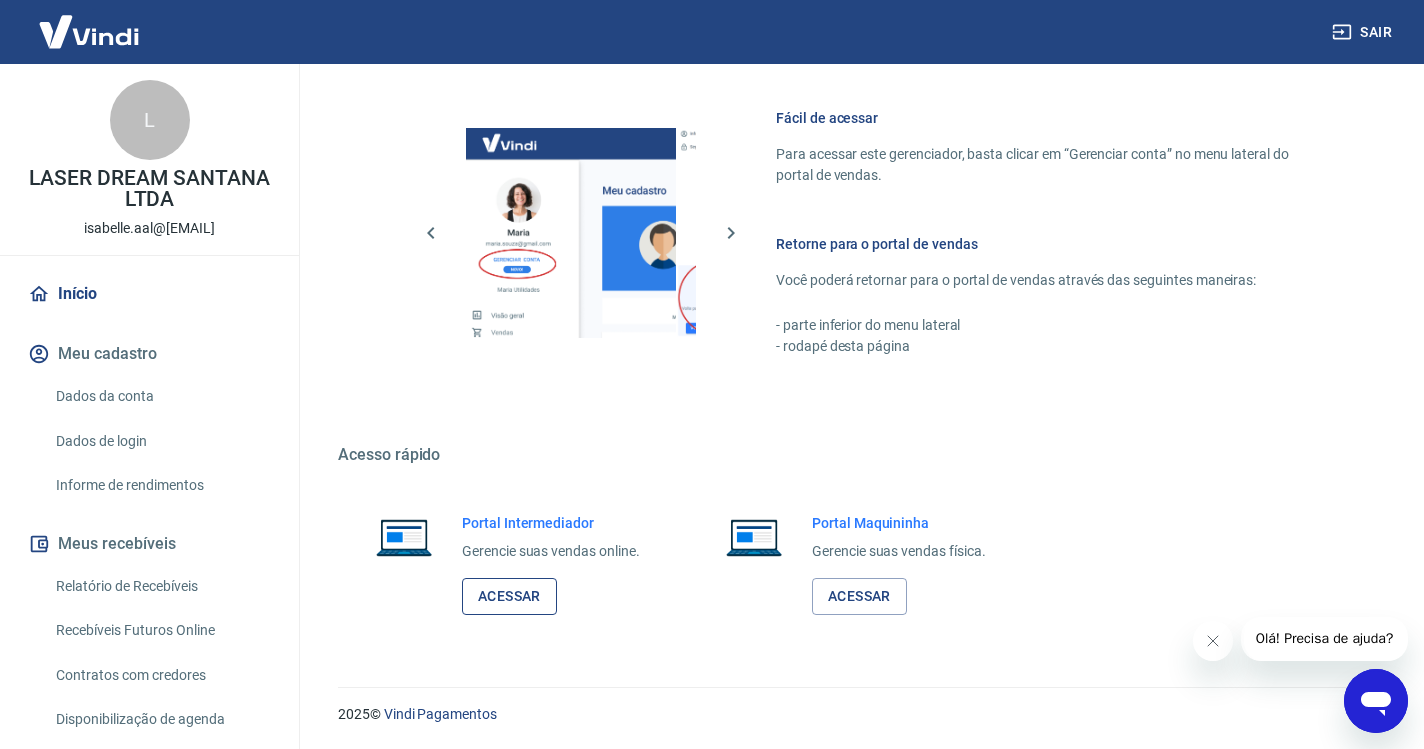 scroll, scrollTop: 849, scrollLeft: 0, axis: vertical 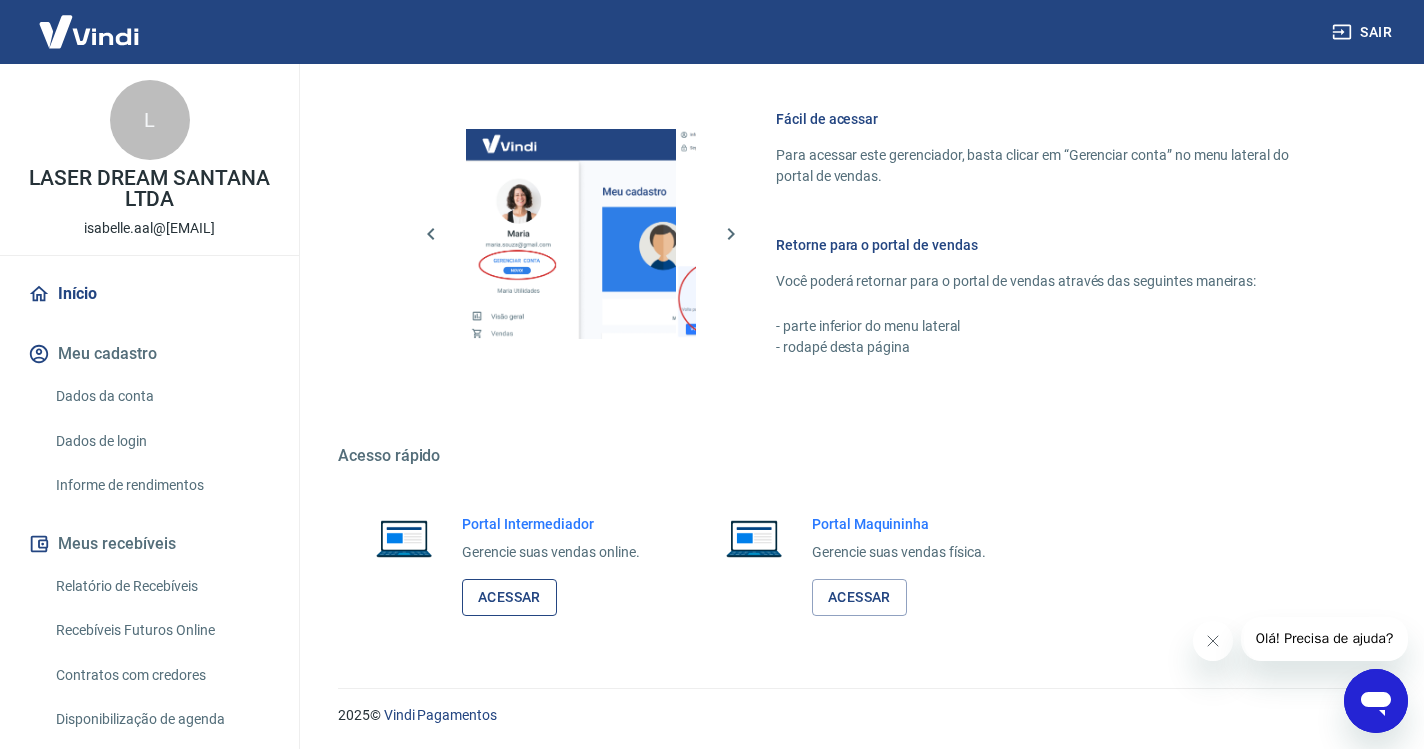 click on "Acessar" at bounding box center [509, 597] 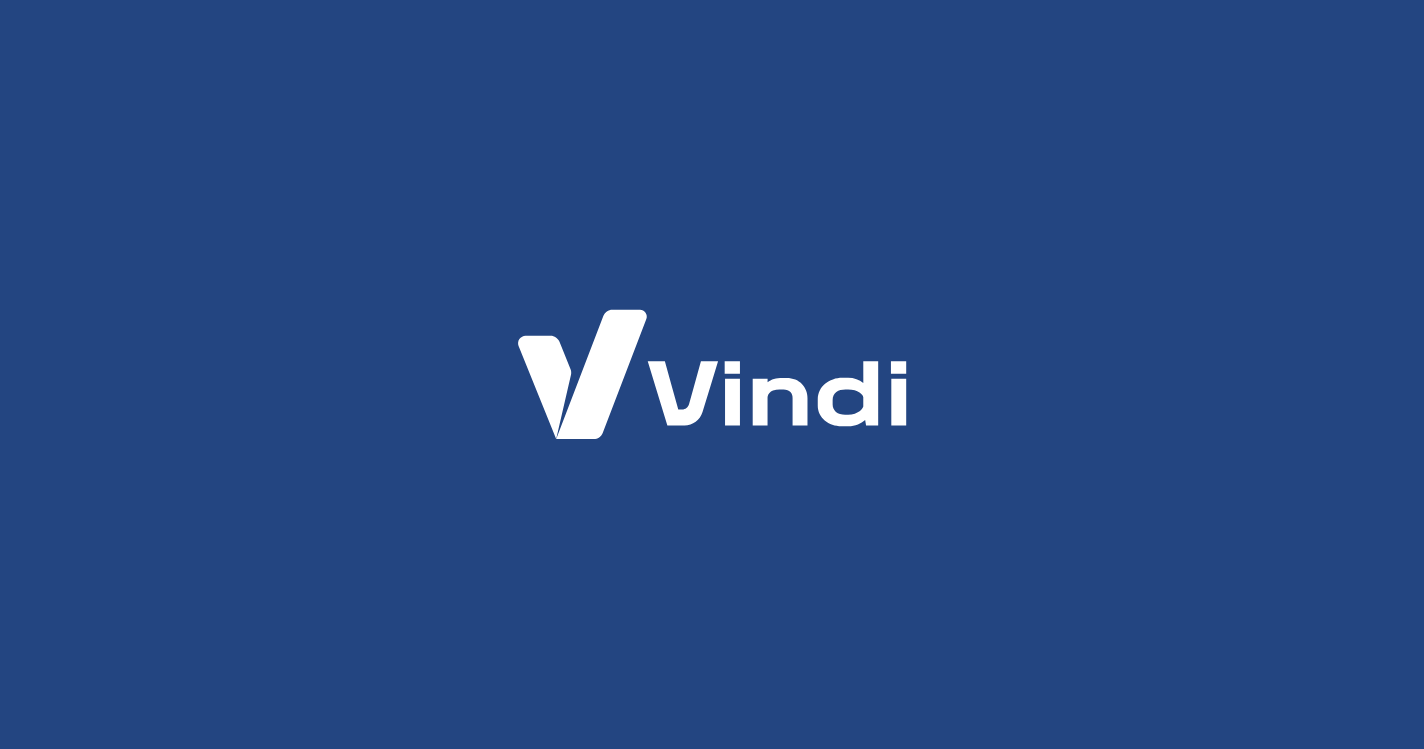 scroll, scrollTop: 0, scrollLeft: 0, axis: both 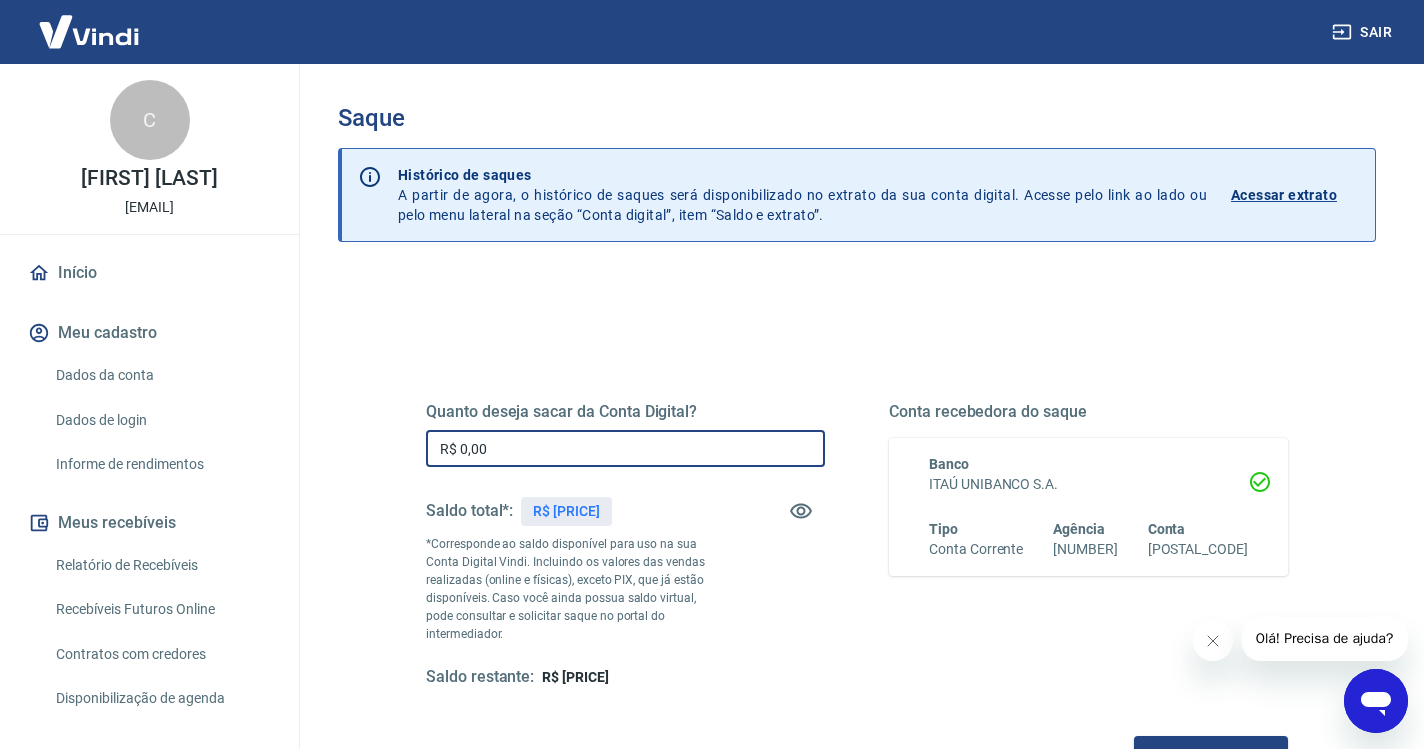 click on "R$ 0,00" at bounding box center [625, 448] 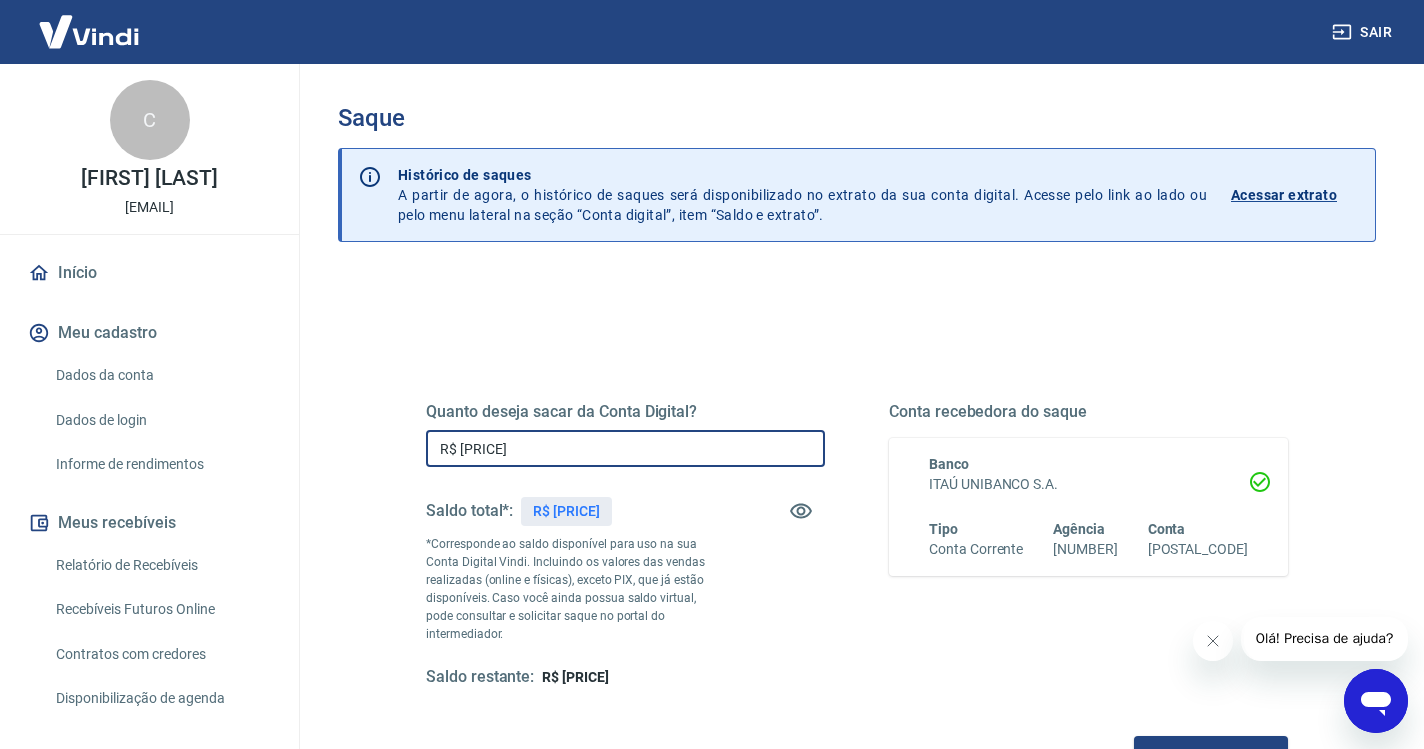 type on "R$ [PRICE]" 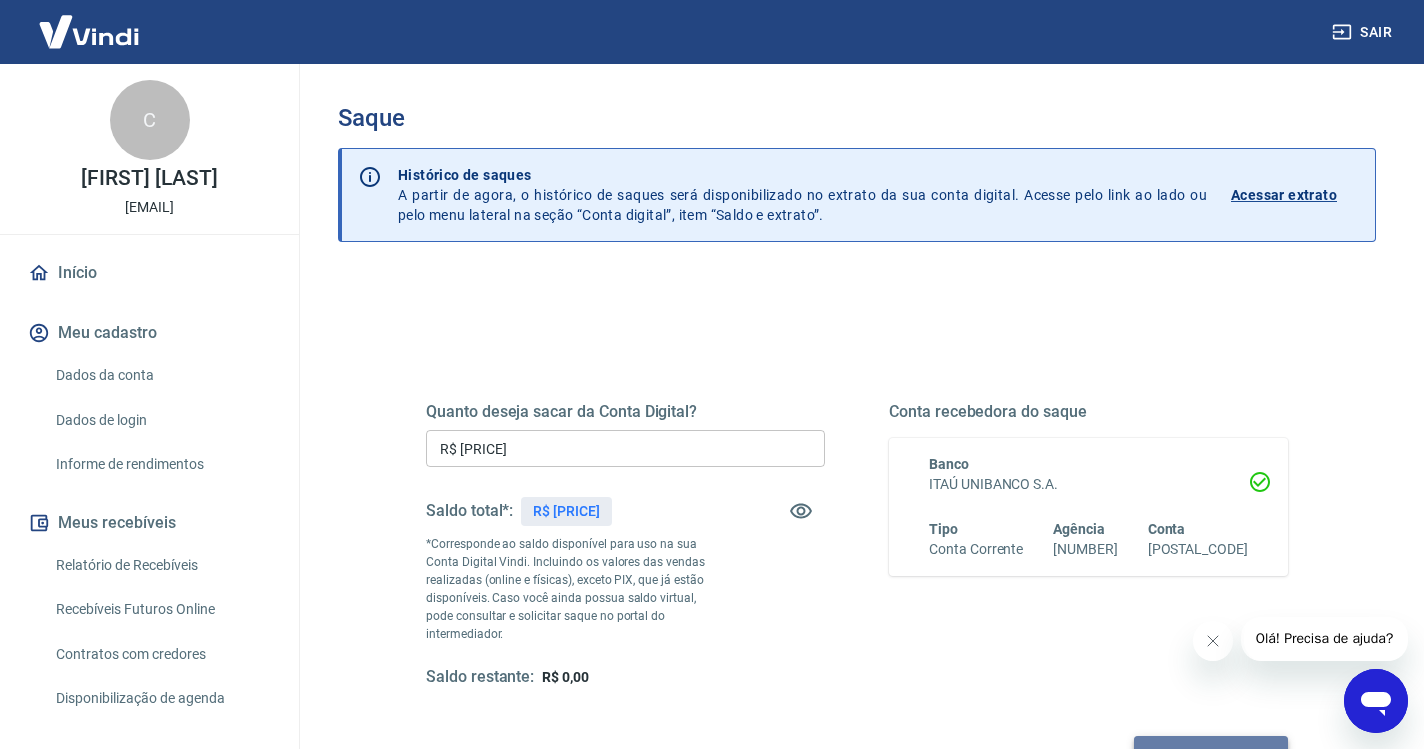 click on "Solicitar saque" at bounding box center (1211, 754) 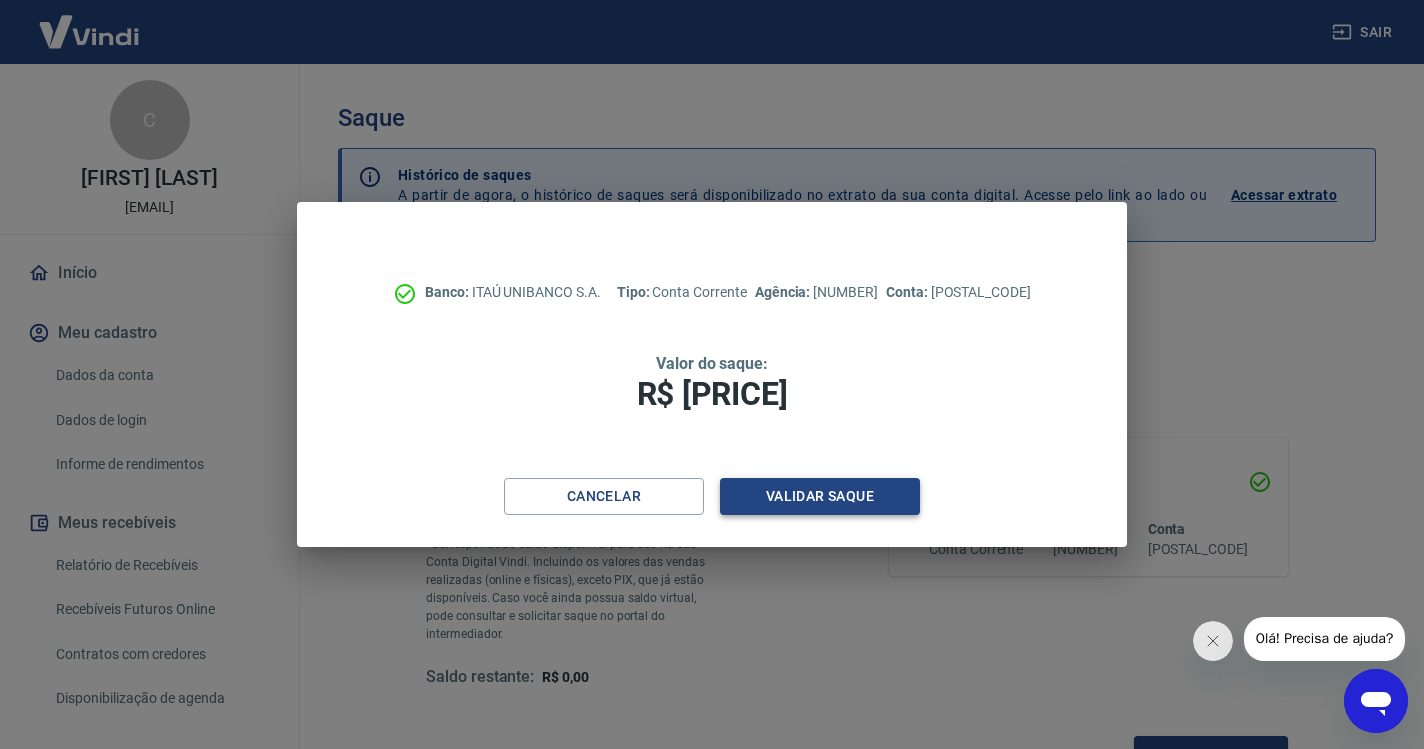 click on "Validar saque" at bounding box center [820, 496] 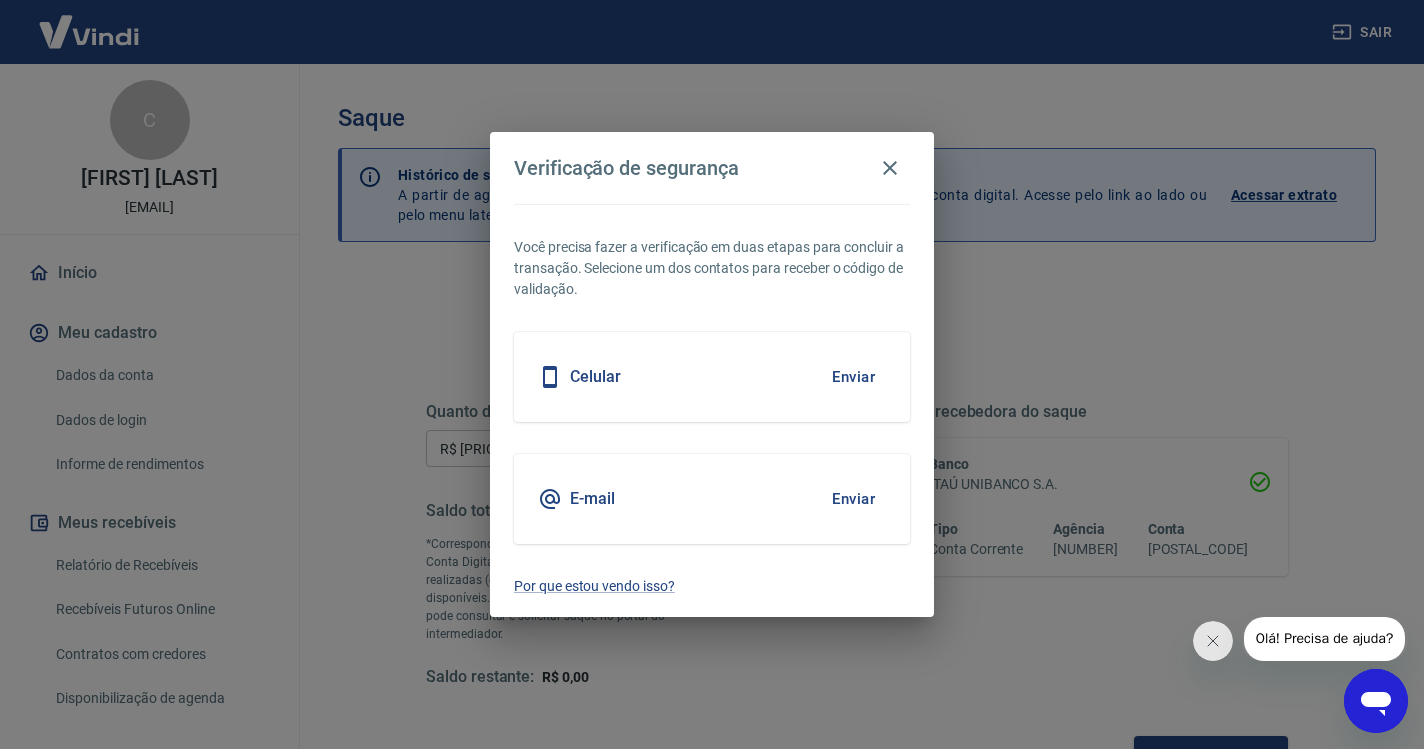 click on "Enviar" at bounding box center (853, 377) 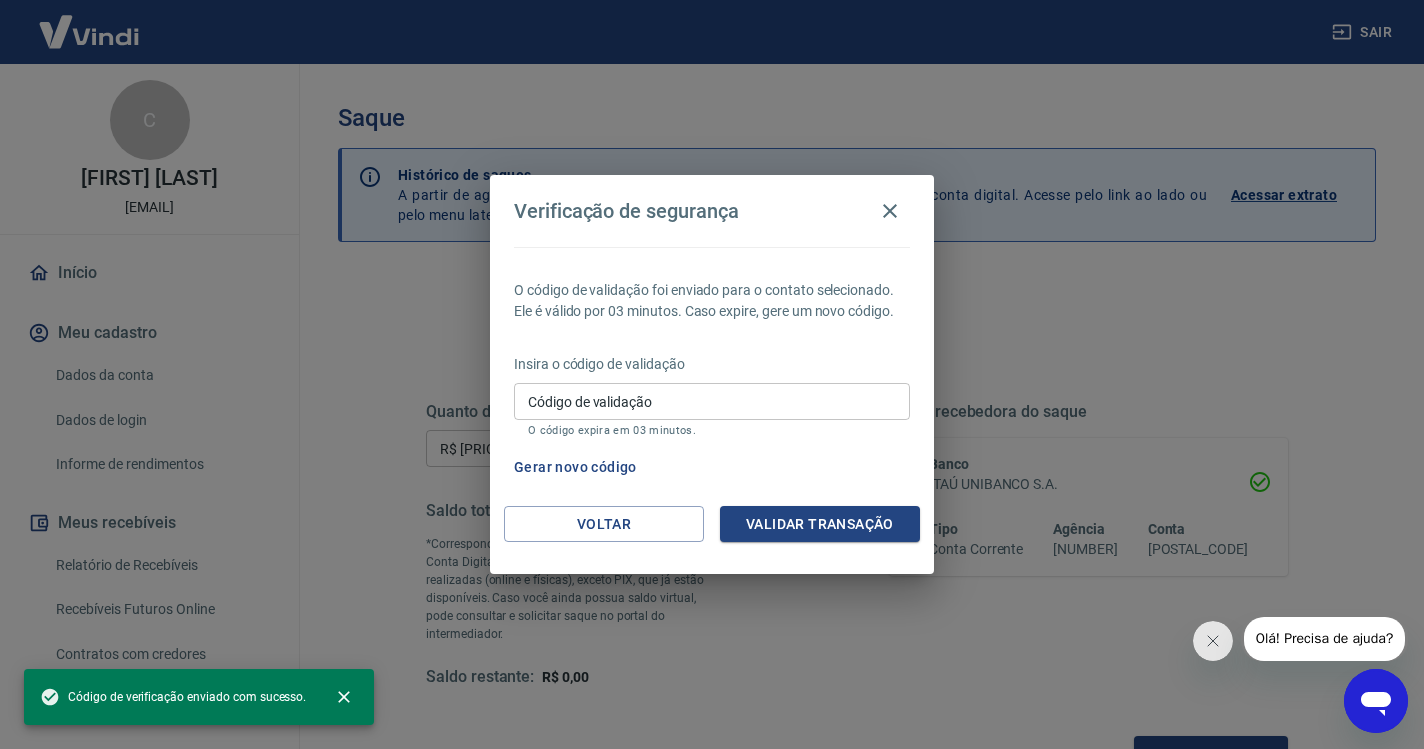 click on "Código de validação" at bounding box center (712, 401) 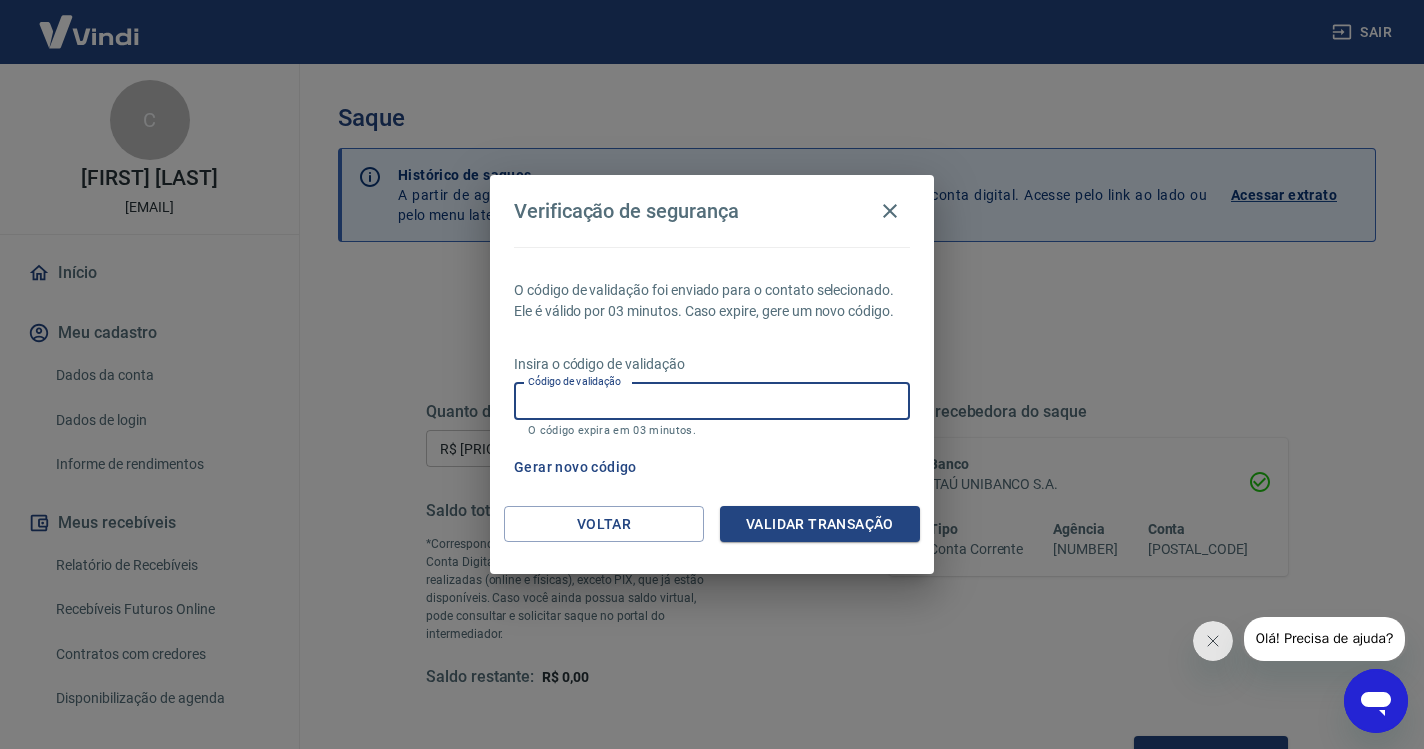 paste on "[NUMBER]" 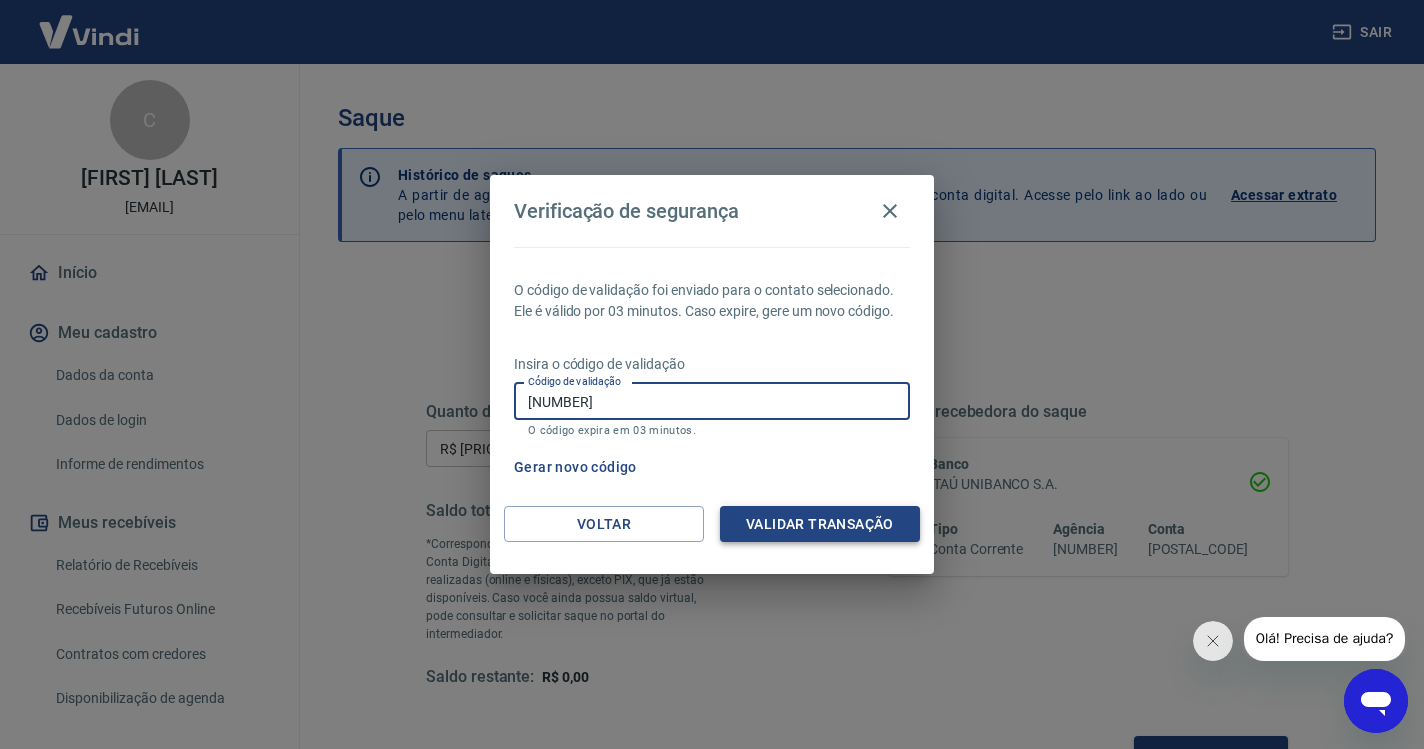 type on "[NUMBER]" 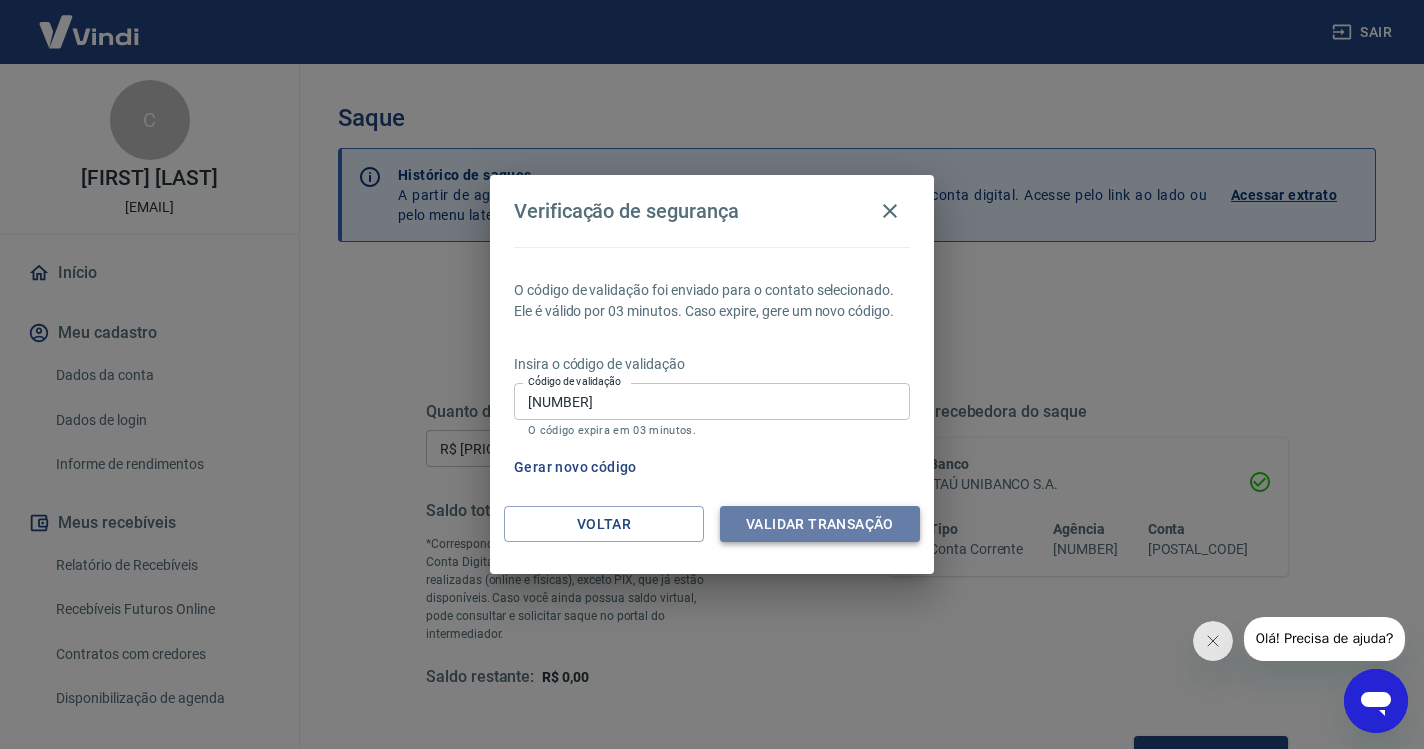click on "Validar transação" at bounding box center (820, 524) 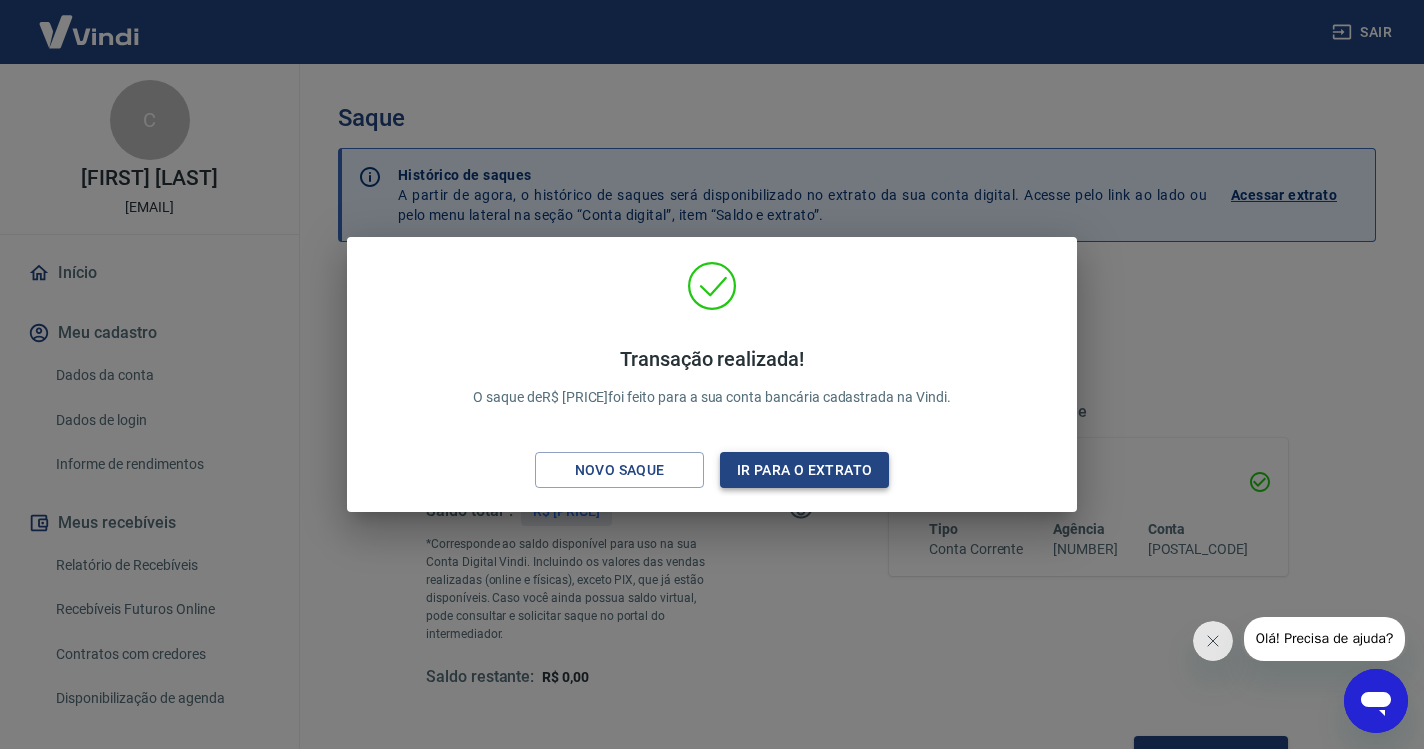click on "Ir para o extrato" at bounding box center [804, 470] 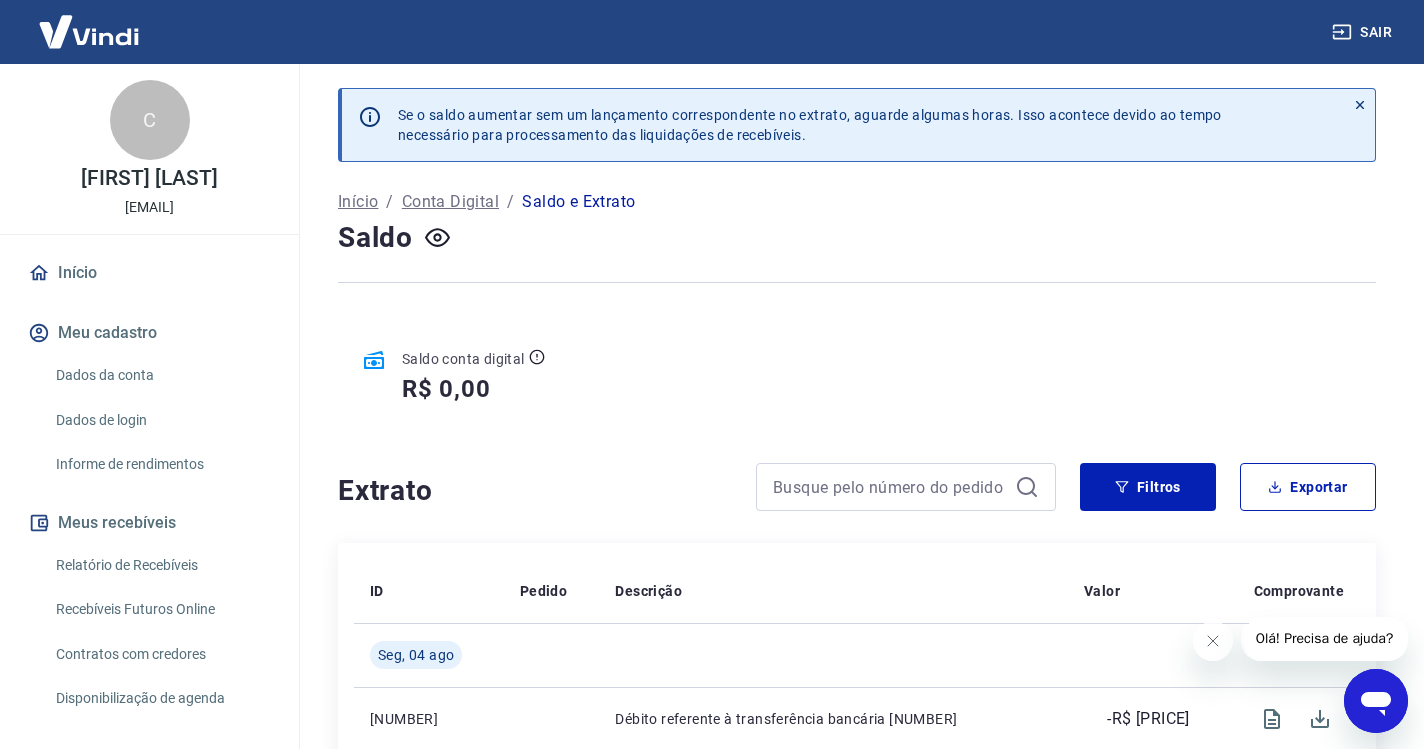 click 